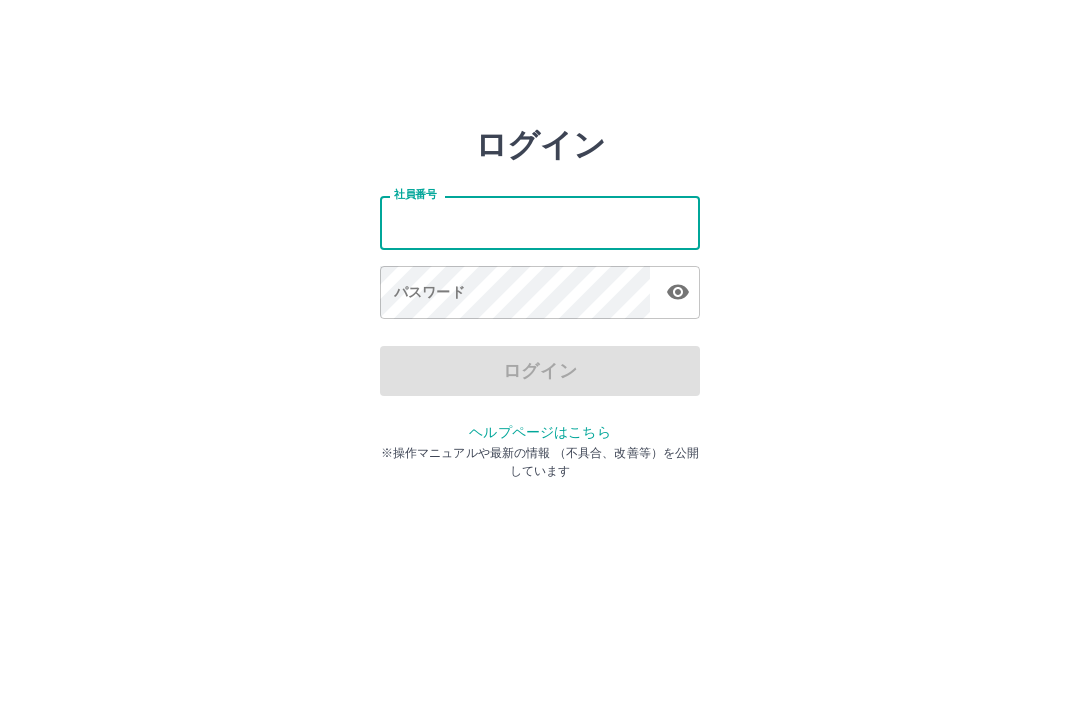scroll, scrollTop: 0, scrollLeft: 0, axis: both 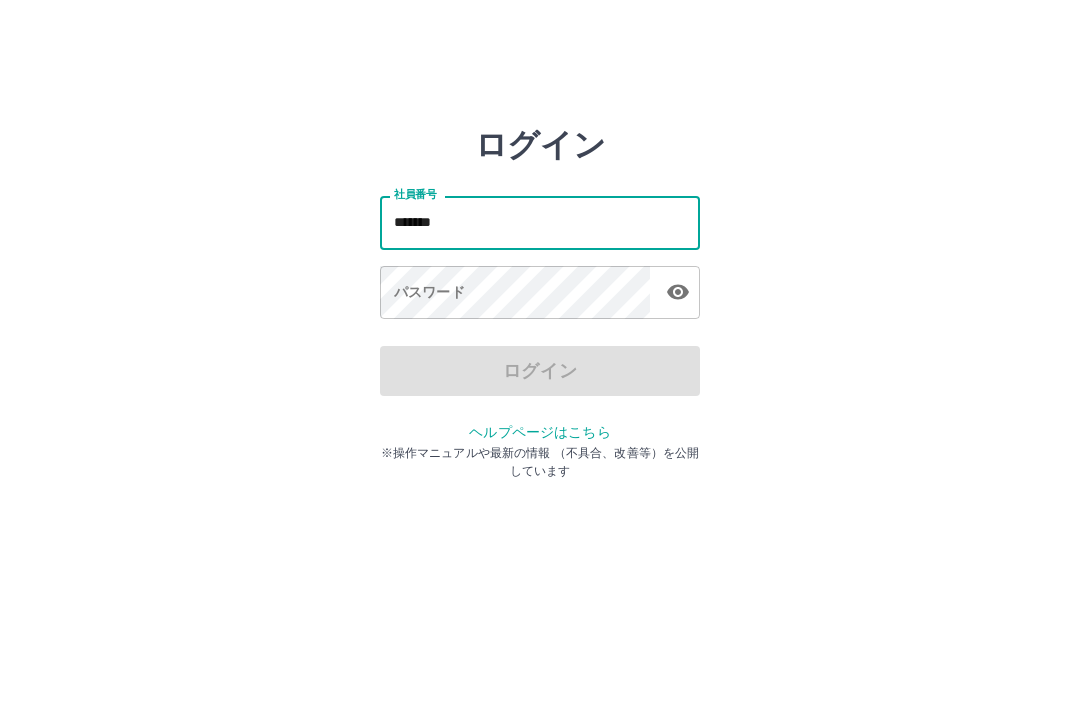 type on "*******" 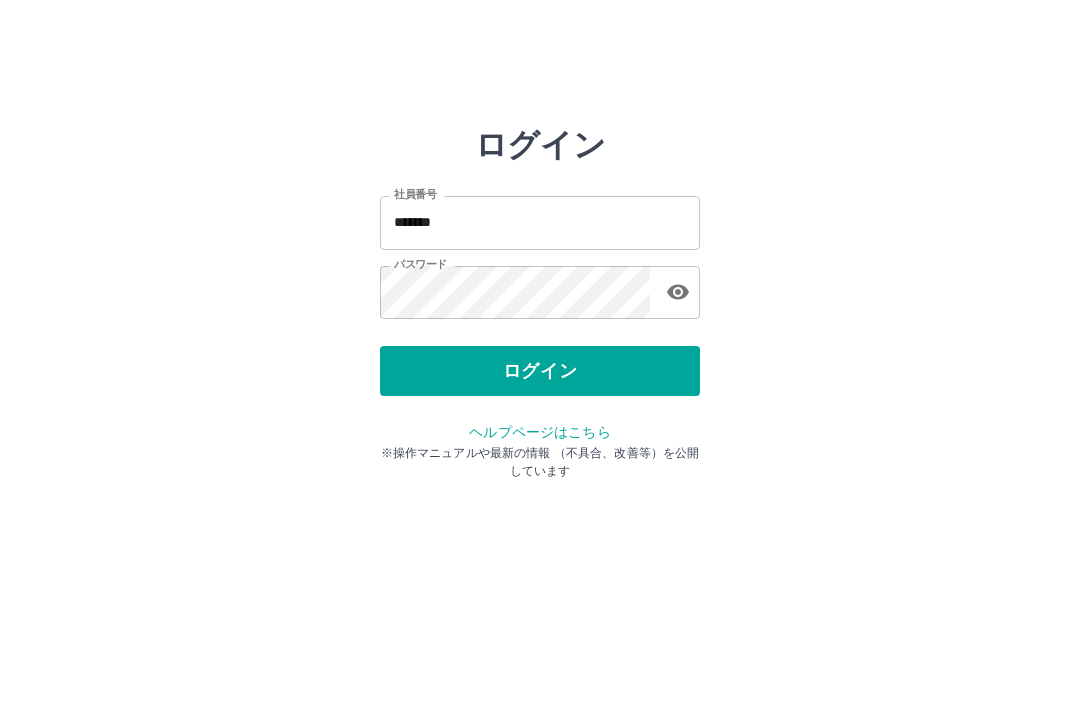 click on "ログイン" at bounding box center [540, 371] 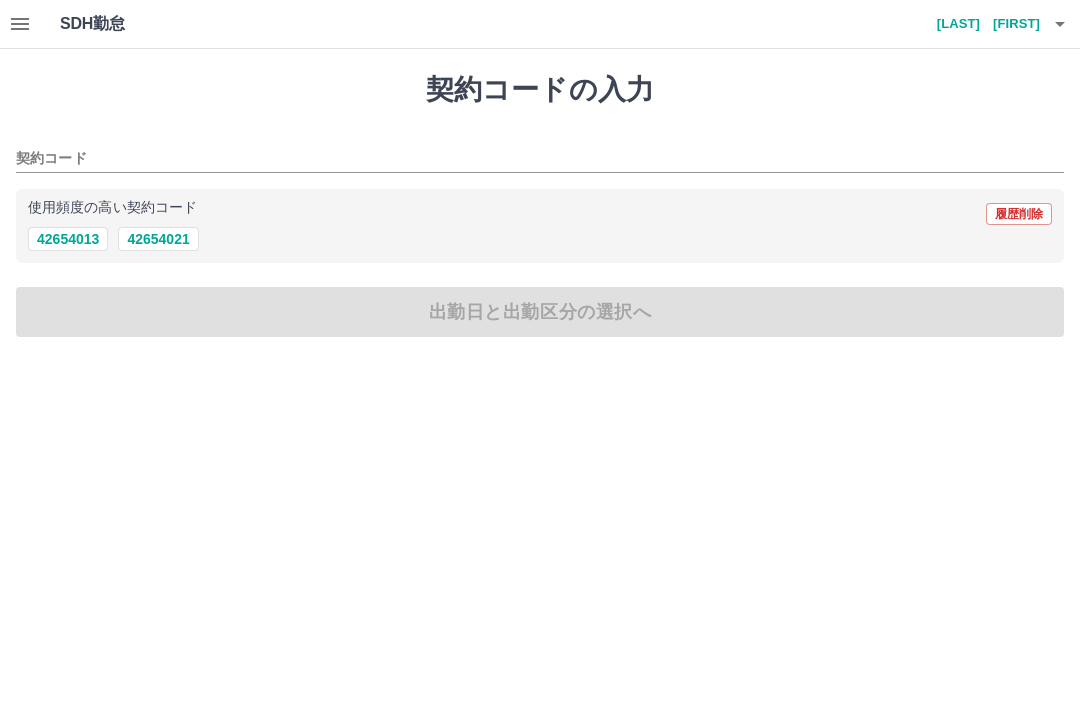 scroll, scrollTop: 0, scrollLeft: 0, axis: both 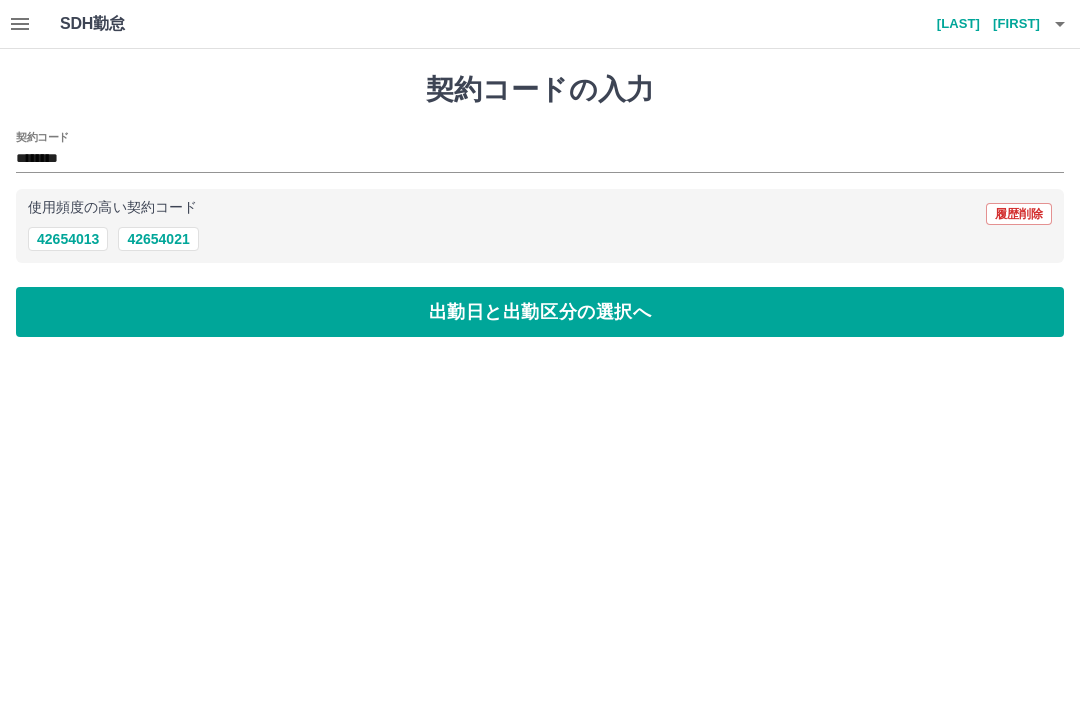 click on "出勤日と出勤区分の選択へ" at bounding box center [540, 312] 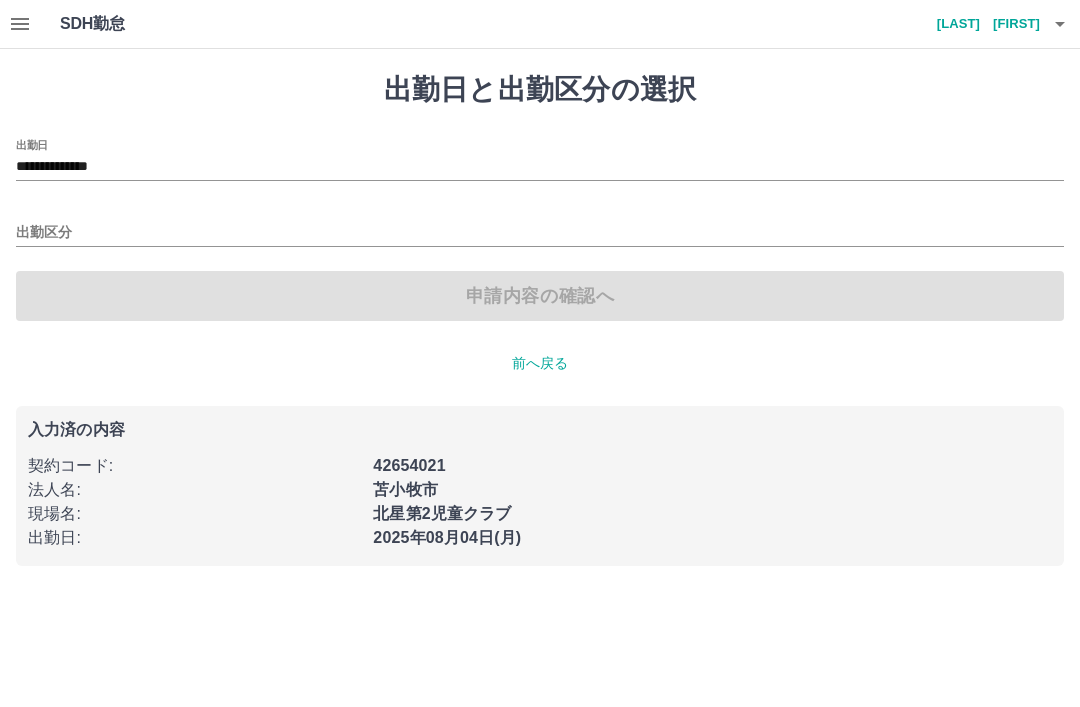 click on "出勤区分" at bounding box center (540, 226) 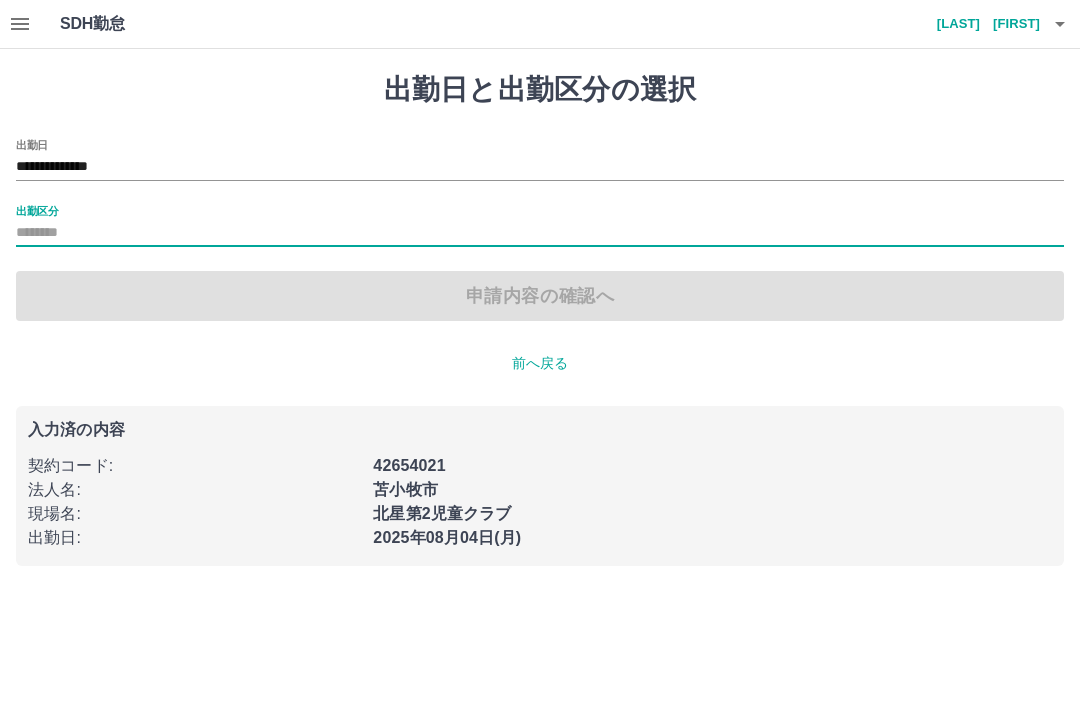 click on "出勤区分" at bounding box center (540, 233) 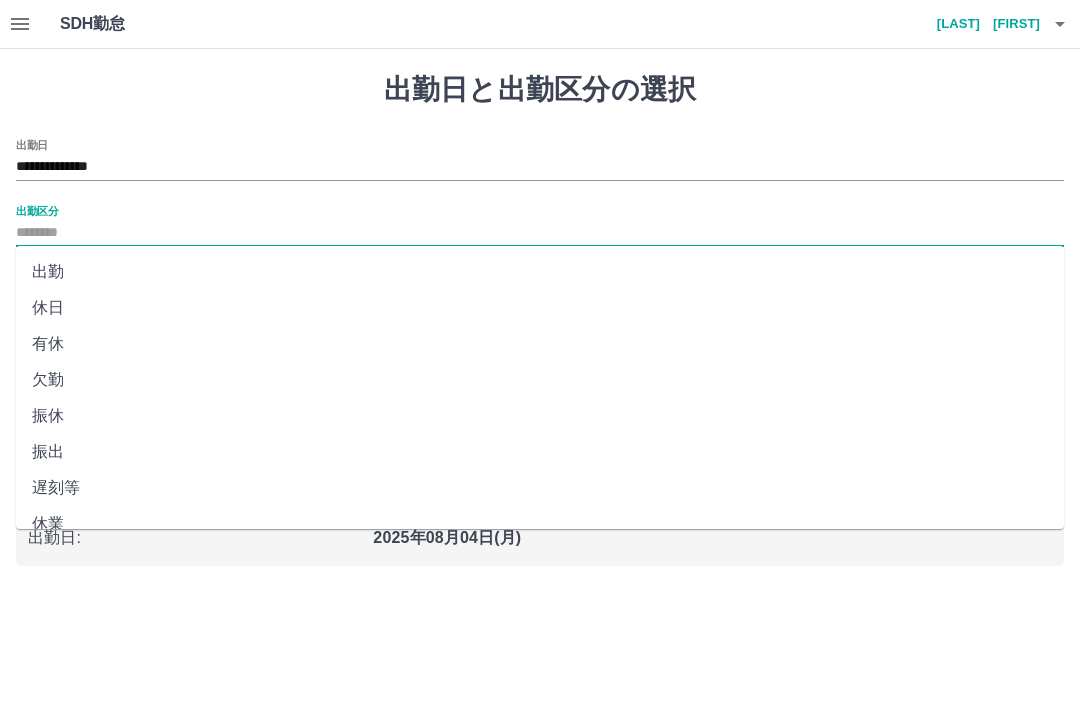 click on "出勤" at bounding box center [540, 272] 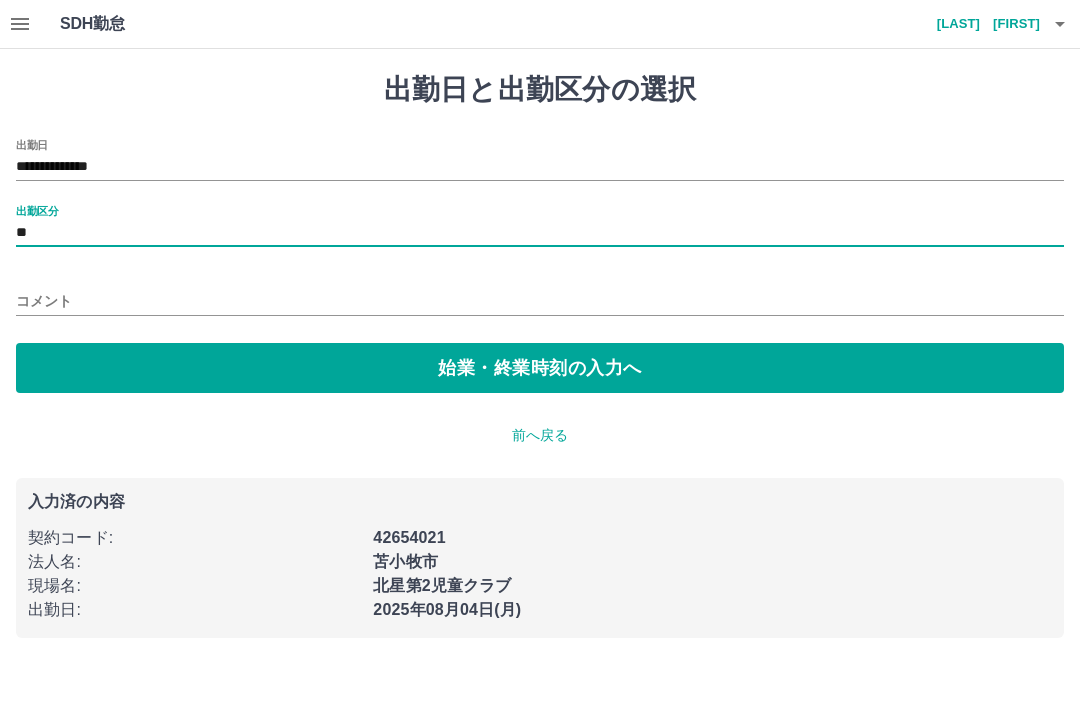 click on "始業・終業時刻の入力へ" at bounding box center (540, 368) 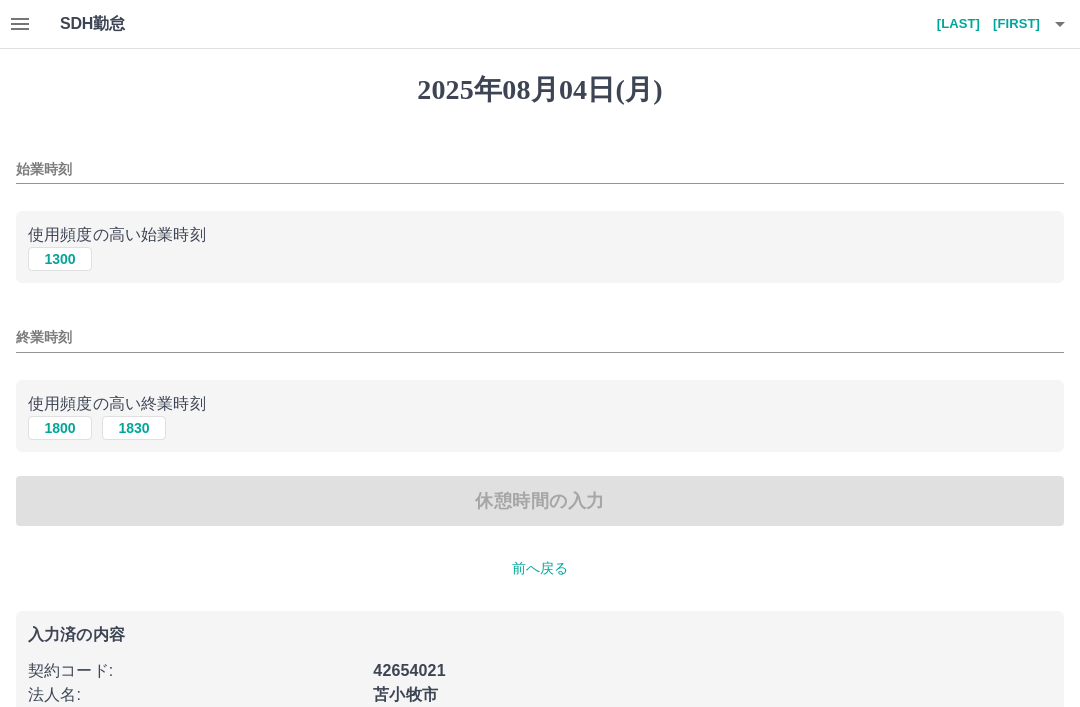 click on "始業時刻" at bounding box center (540, 169) 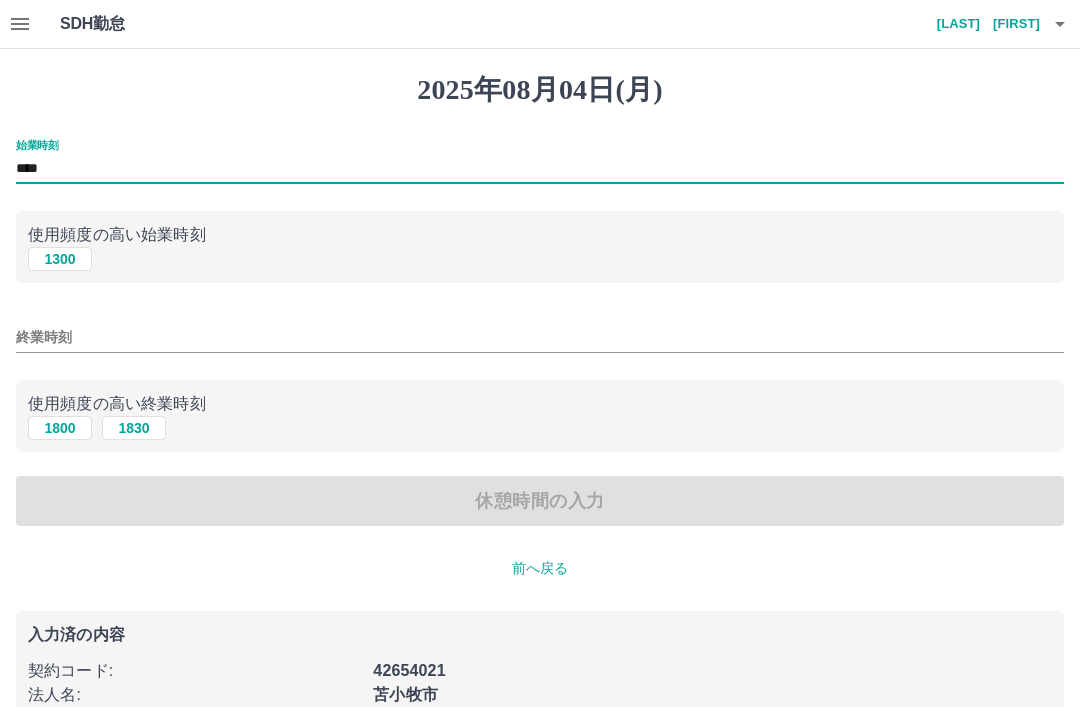 type on "****" 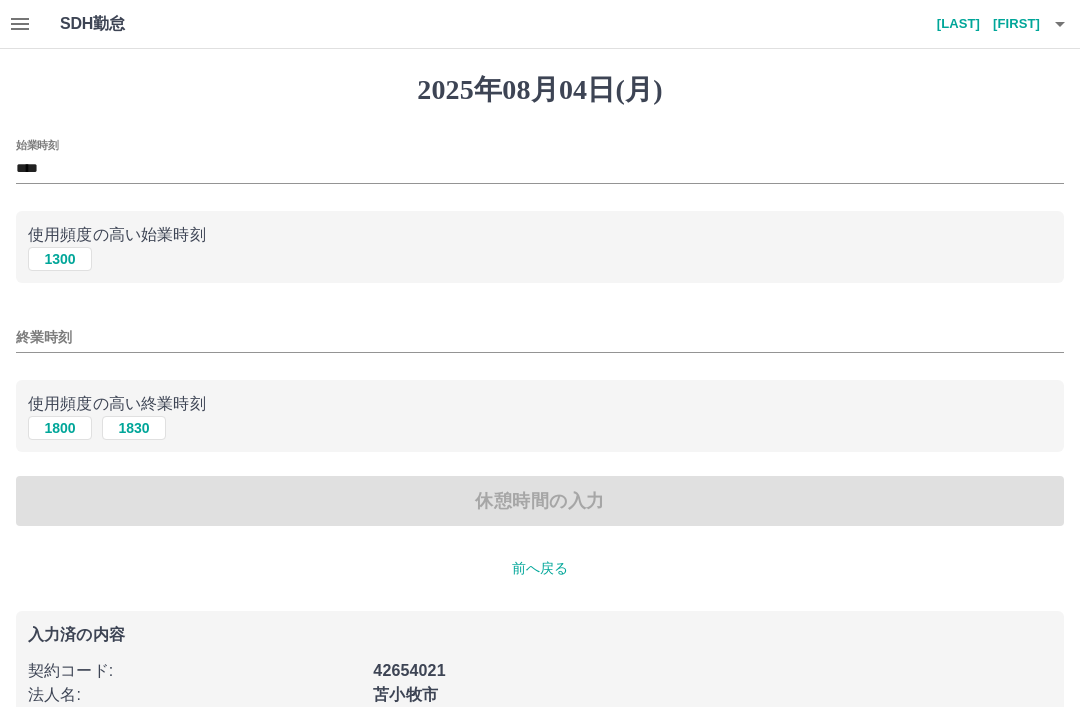 click on "終業時刻" at bounding box center (540, 337) 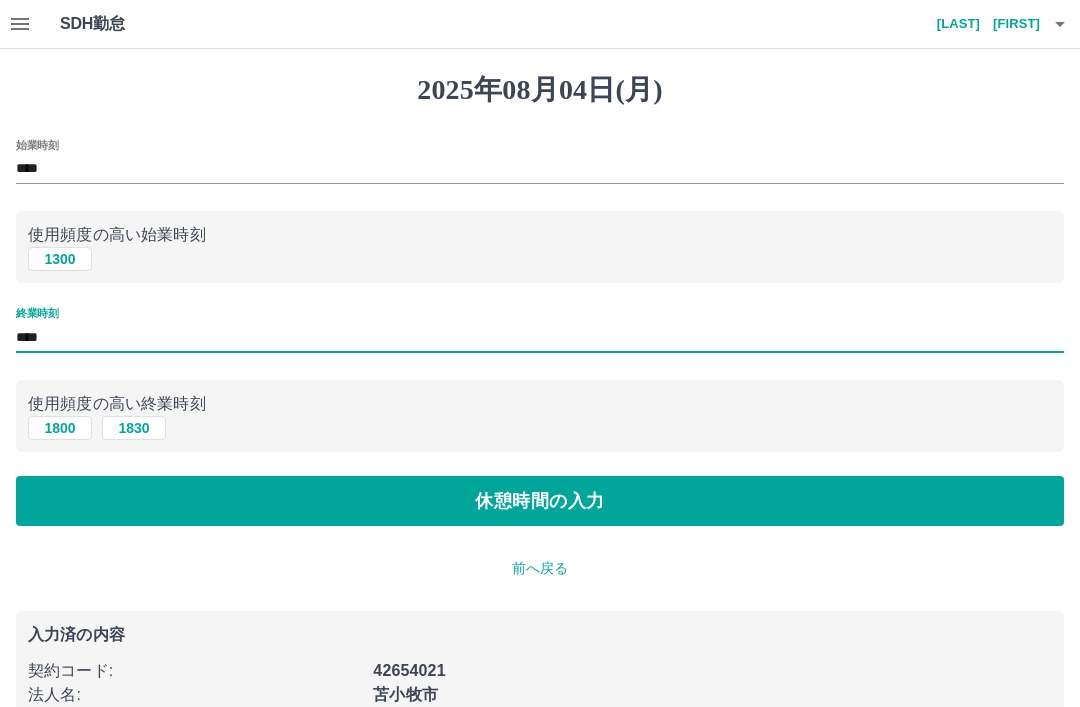 type on "****" 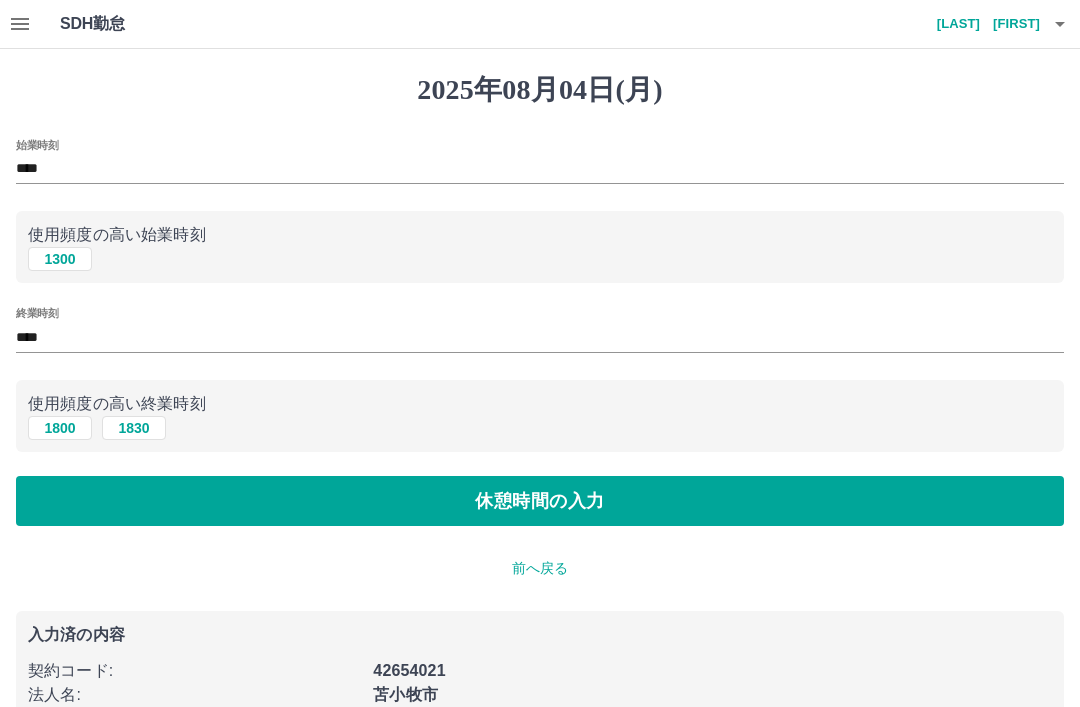 click on "休憩時間の入力" at bounding box center (540, 501) 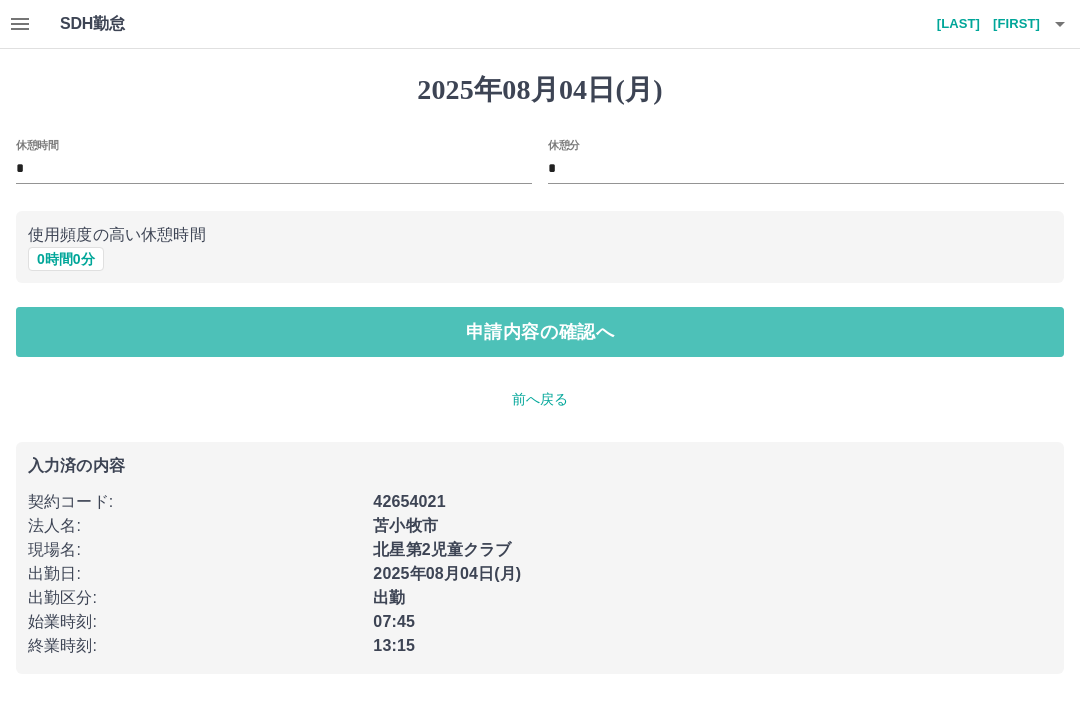 click on "申請内容の確認へ" at bounding box center [540, 332] 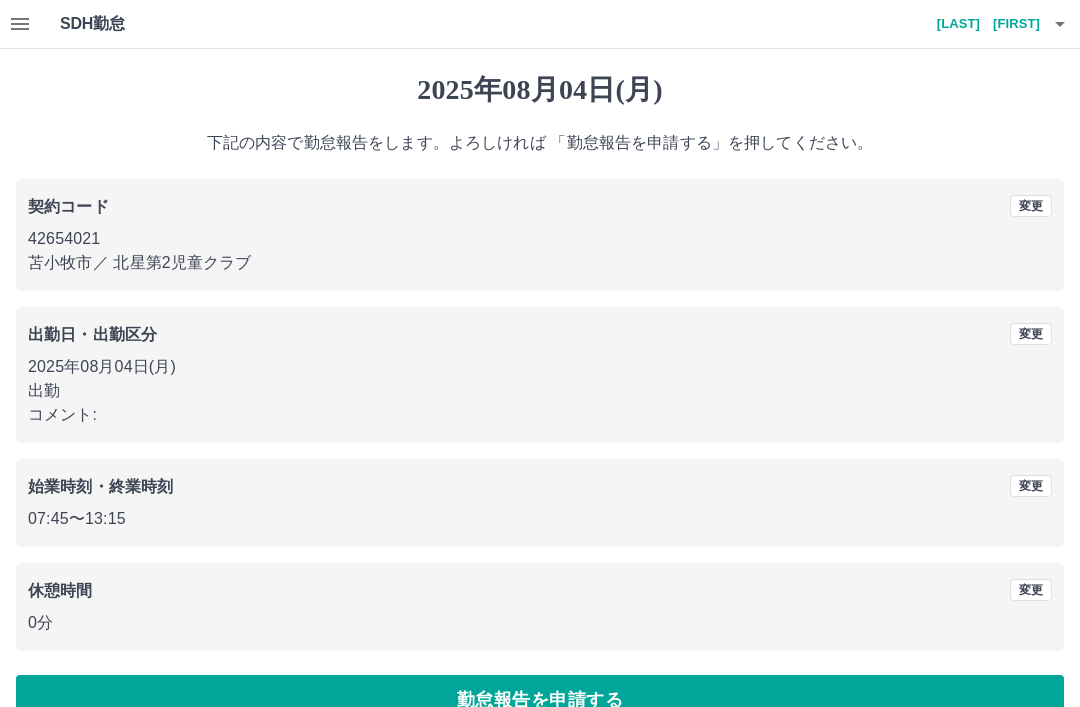 scroll, scrollTop: 41, scrollLeft: 0, axis: vertical 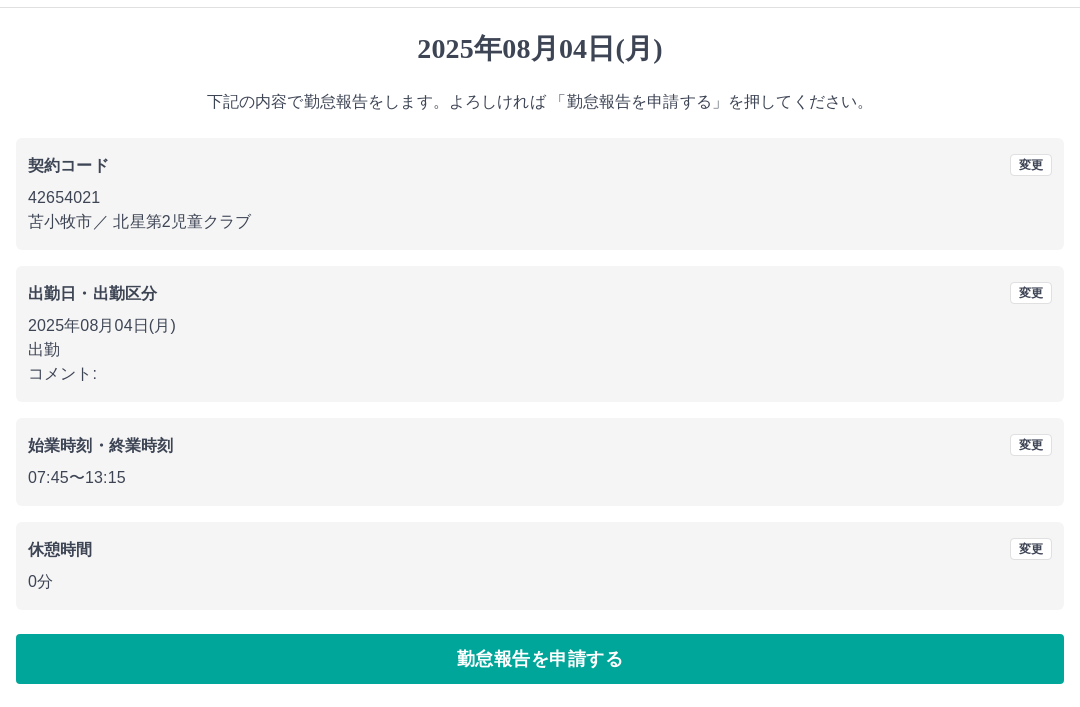 click on "勤怠報告を申請する" at bounding box center (540, 659) 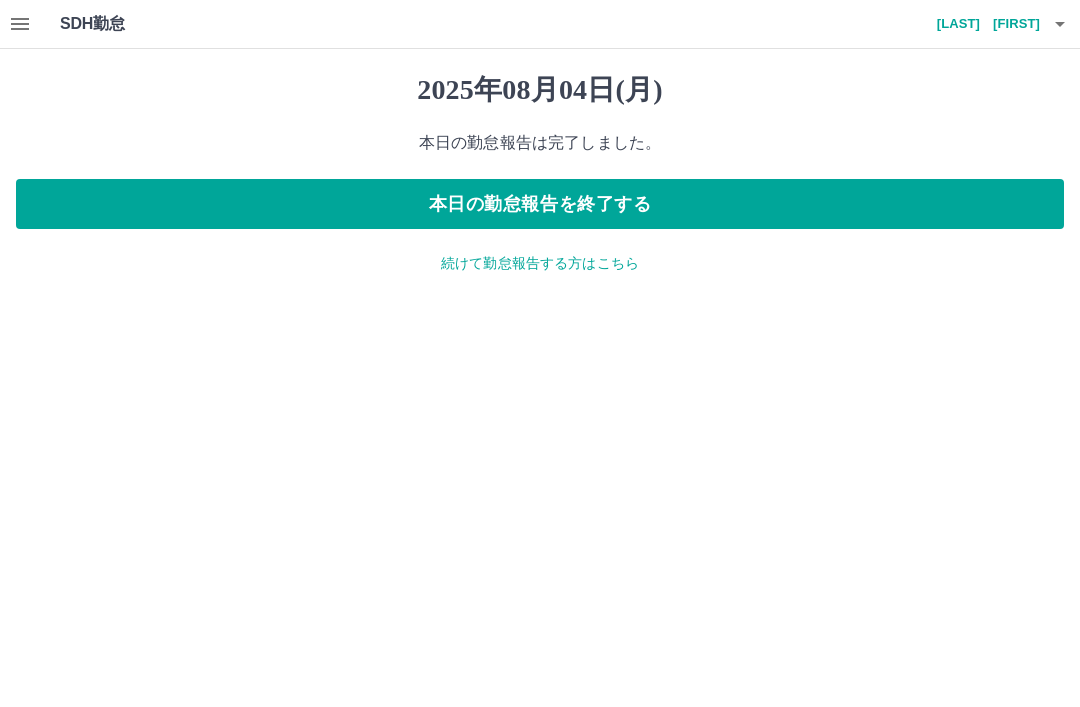 click on "続けて勤怠報告する方はこちら" at bounding box center (540, 263) 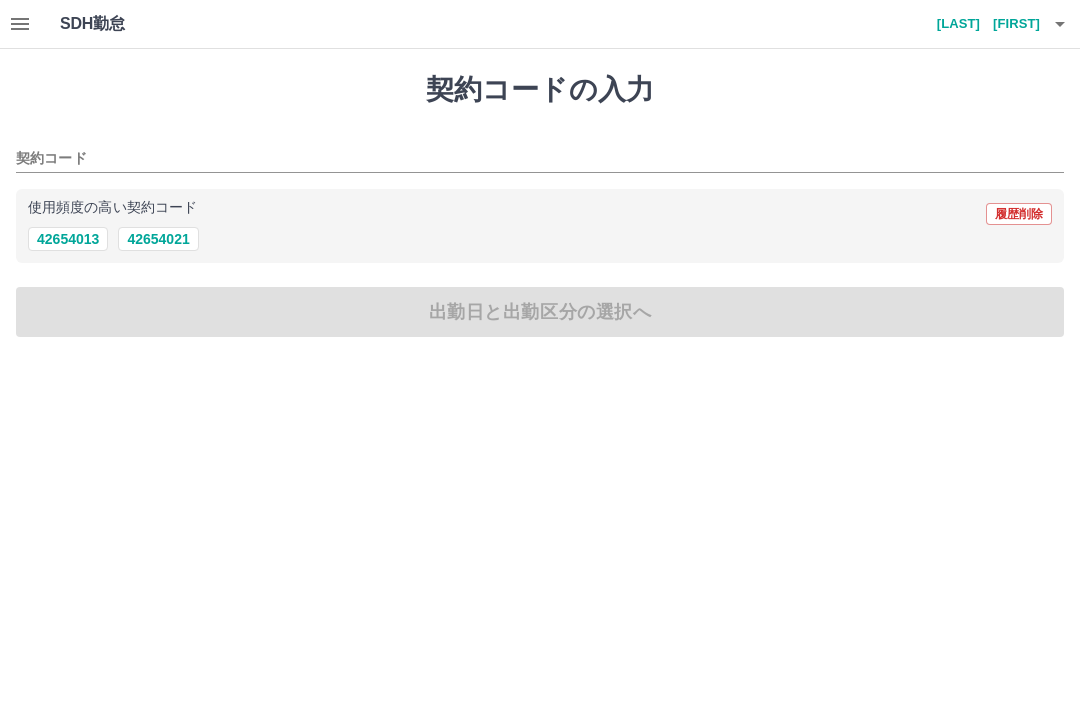 click on "42654021" at bounding box center (158, 239) 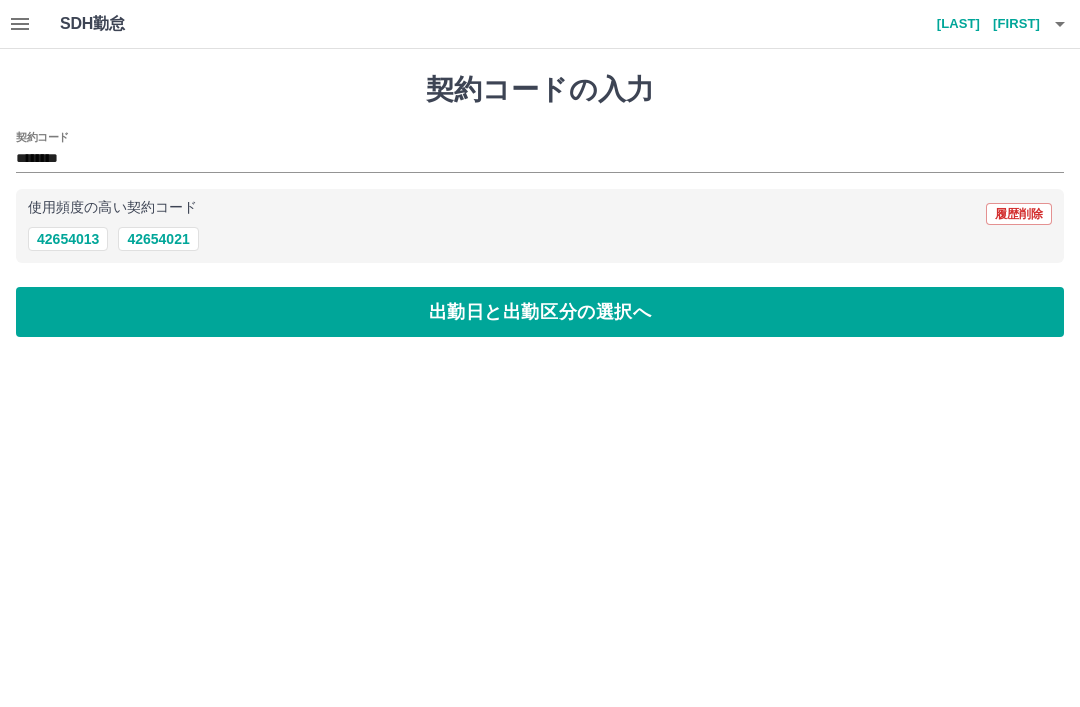 click on "出勤日と出勤区分の選択へ" at bounding box center (540, 312) 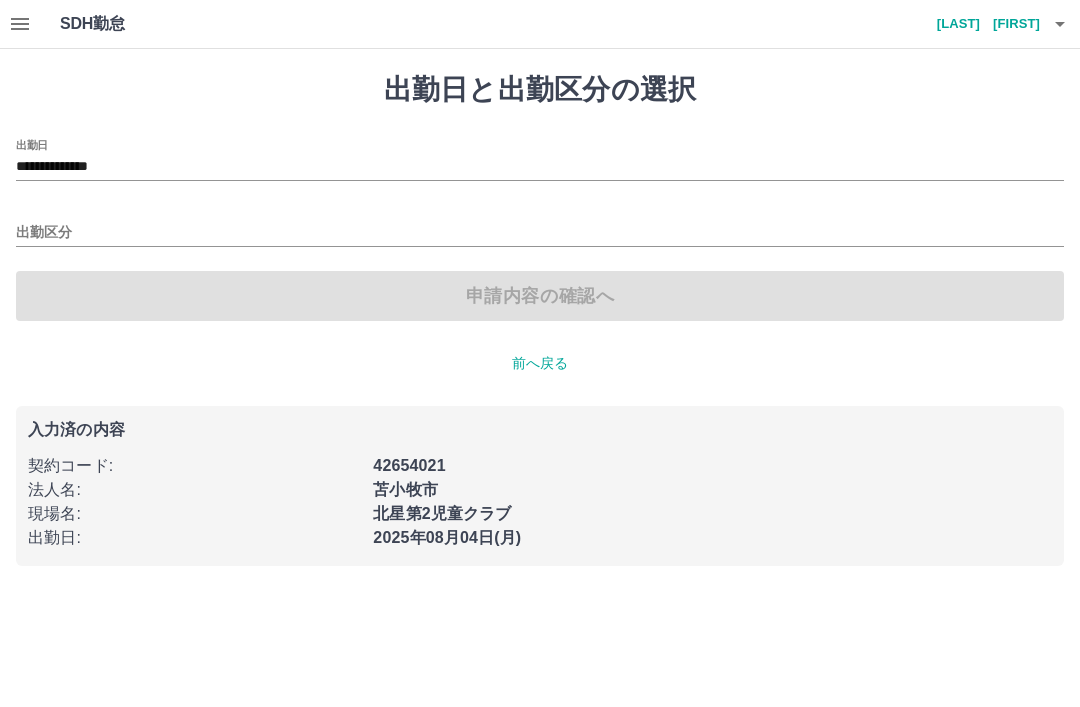 click on "出勤区分" at bounding box center [540, 233] 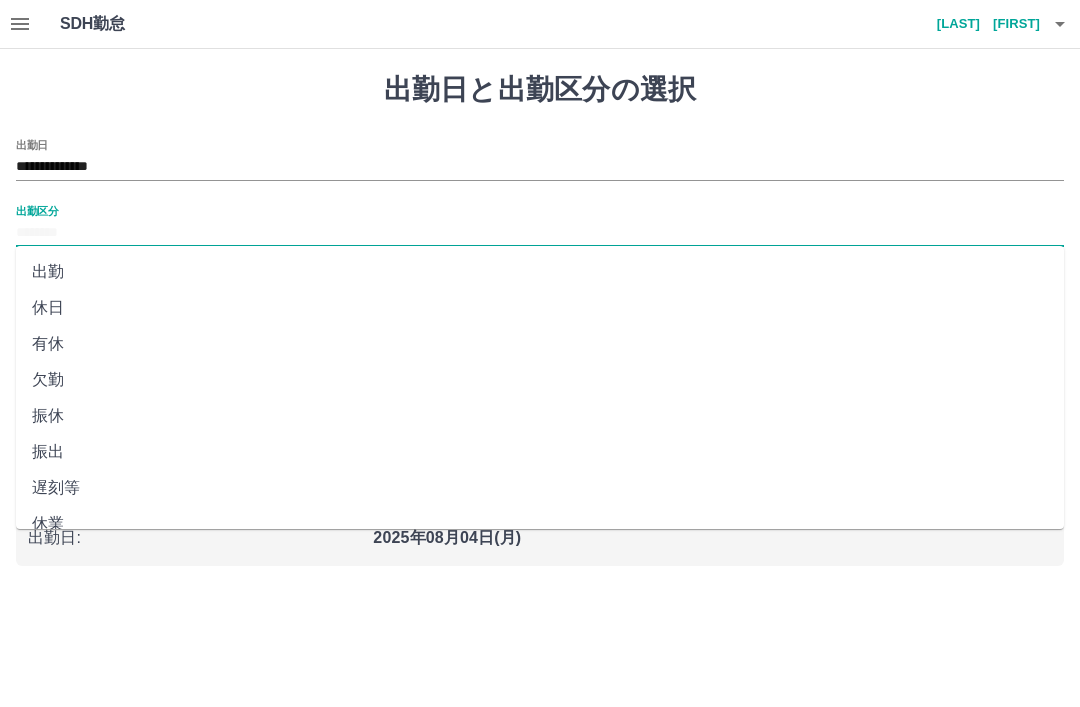 click on "**********" at bounding box center [540, 319] 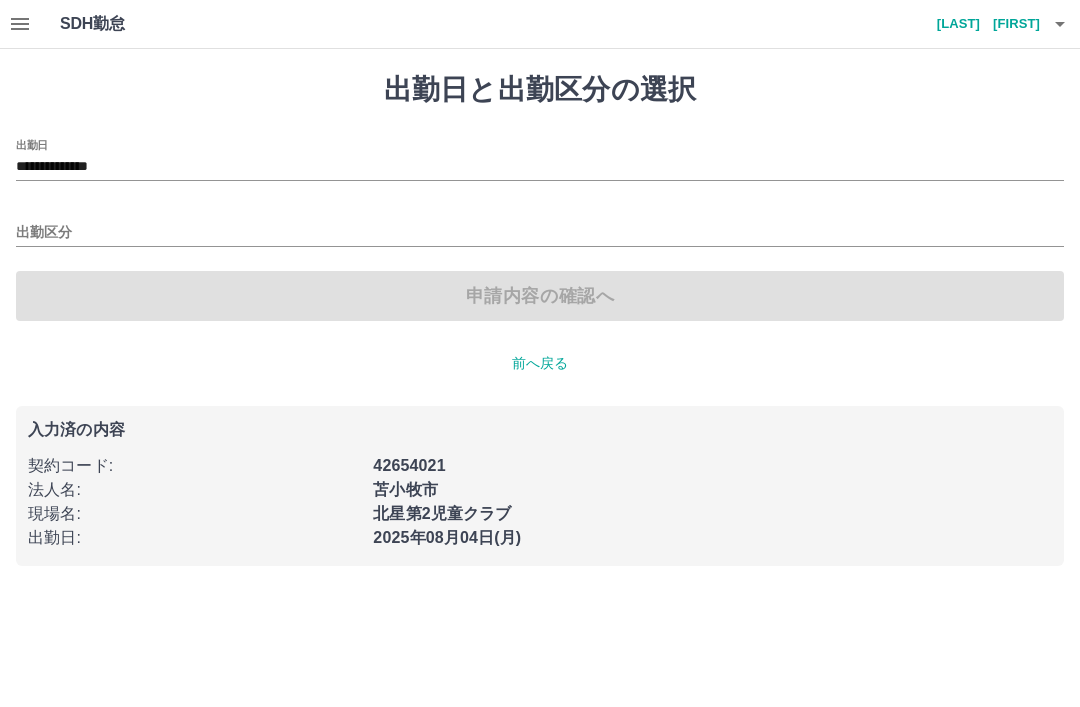 click on "**********" at bounding box center (540, 167) 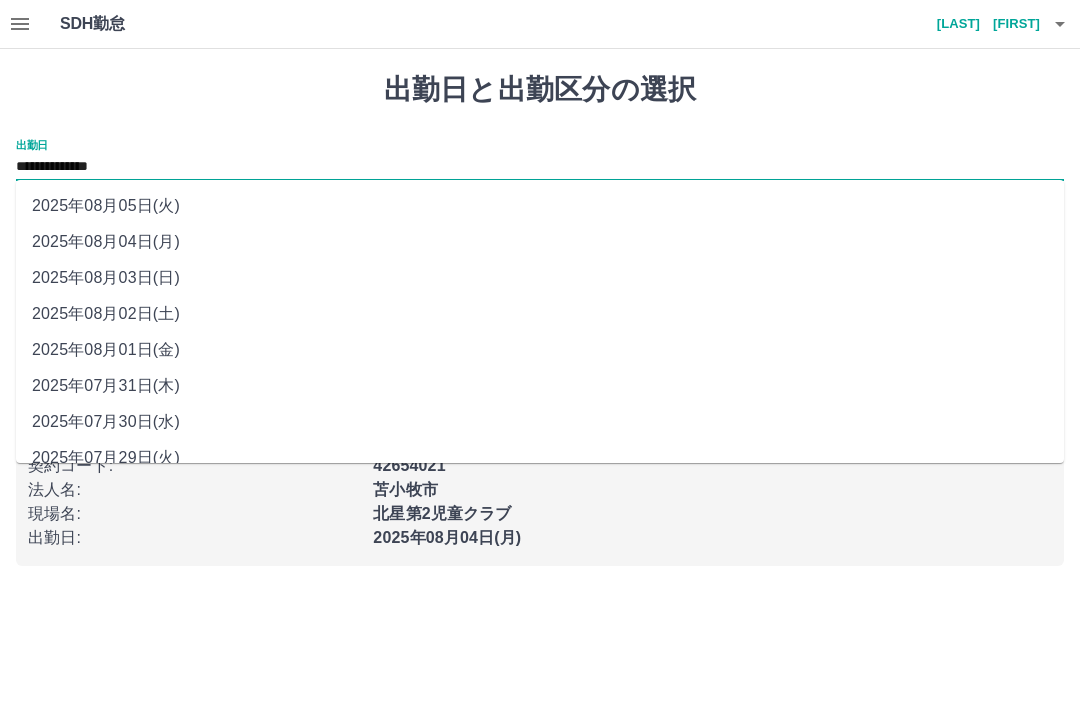 click on "2025年08月03日(日)" at bounding box center (540, 278) 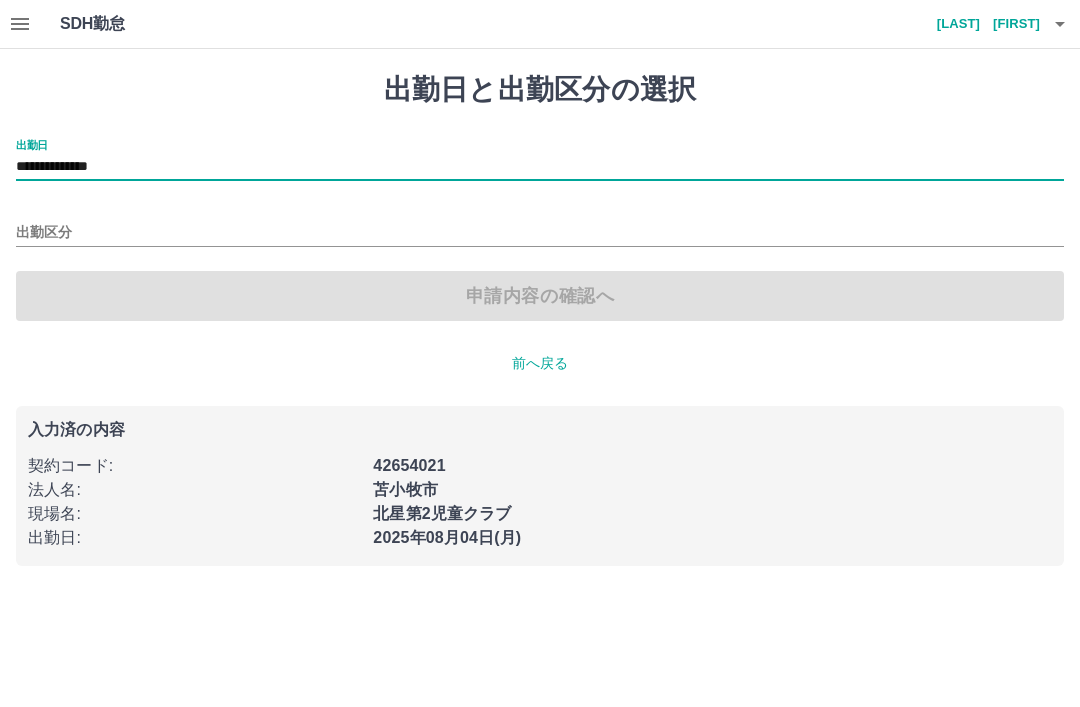 click on "出勤区分" at bounding box center (540, 233) 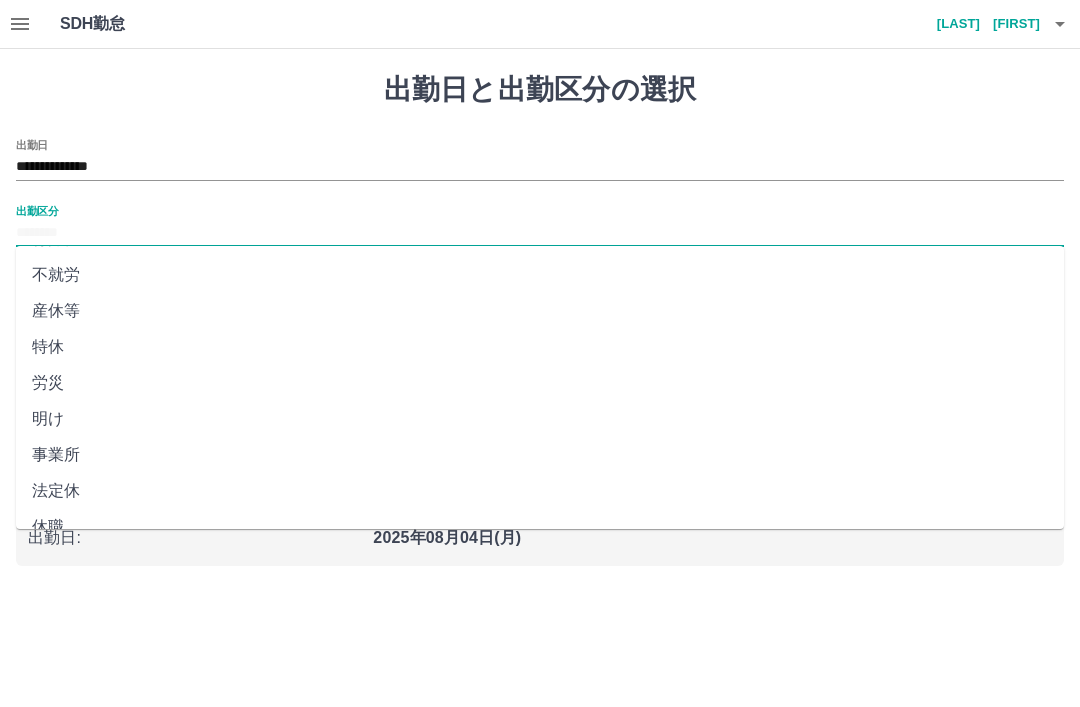 scroll, scrollTop: 356, scrollLeft: 0, axis: vertical 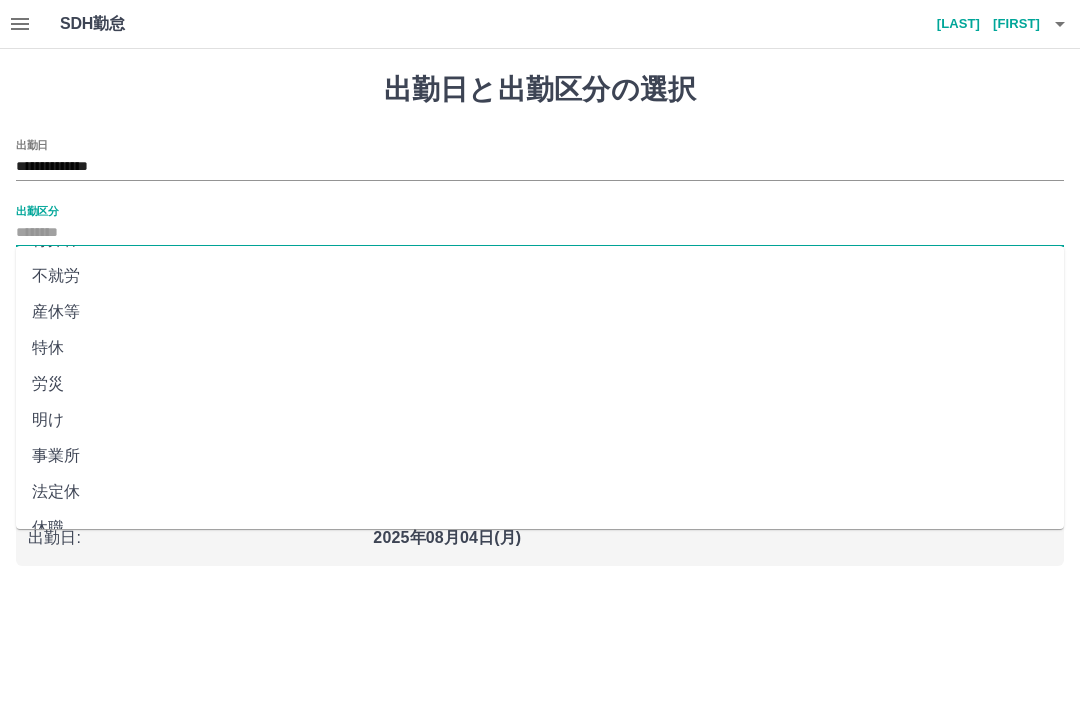 click on "法定休" at bounding box center (540, 492) 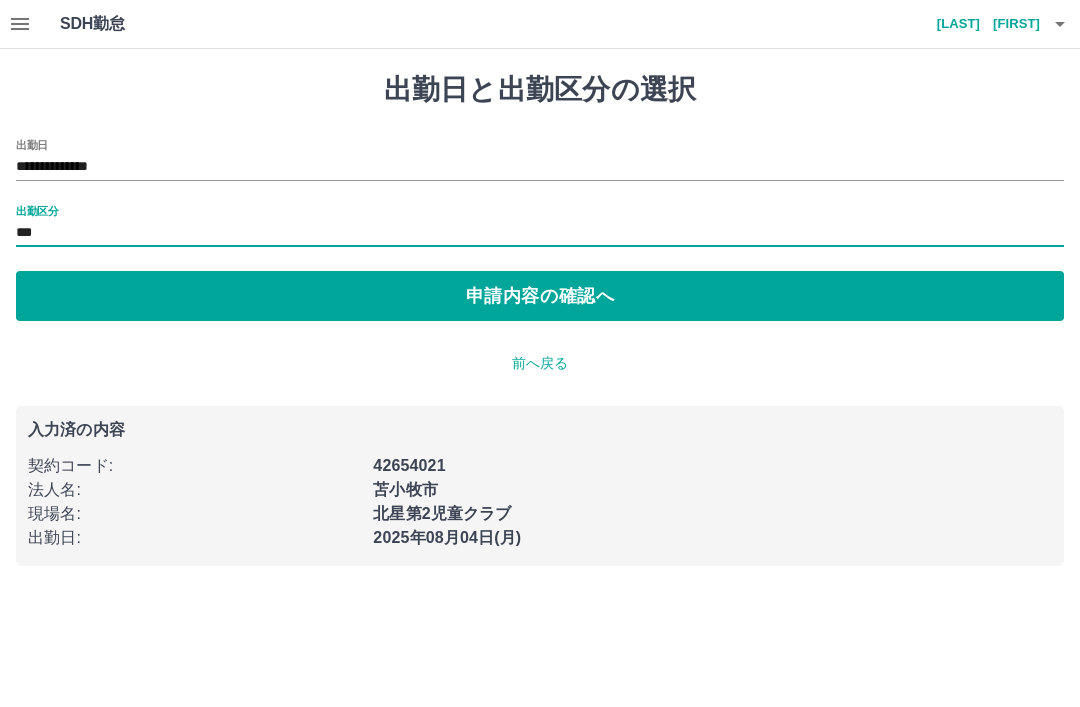 click on "申請内容の確認へ" at bounding box center (540, 296) 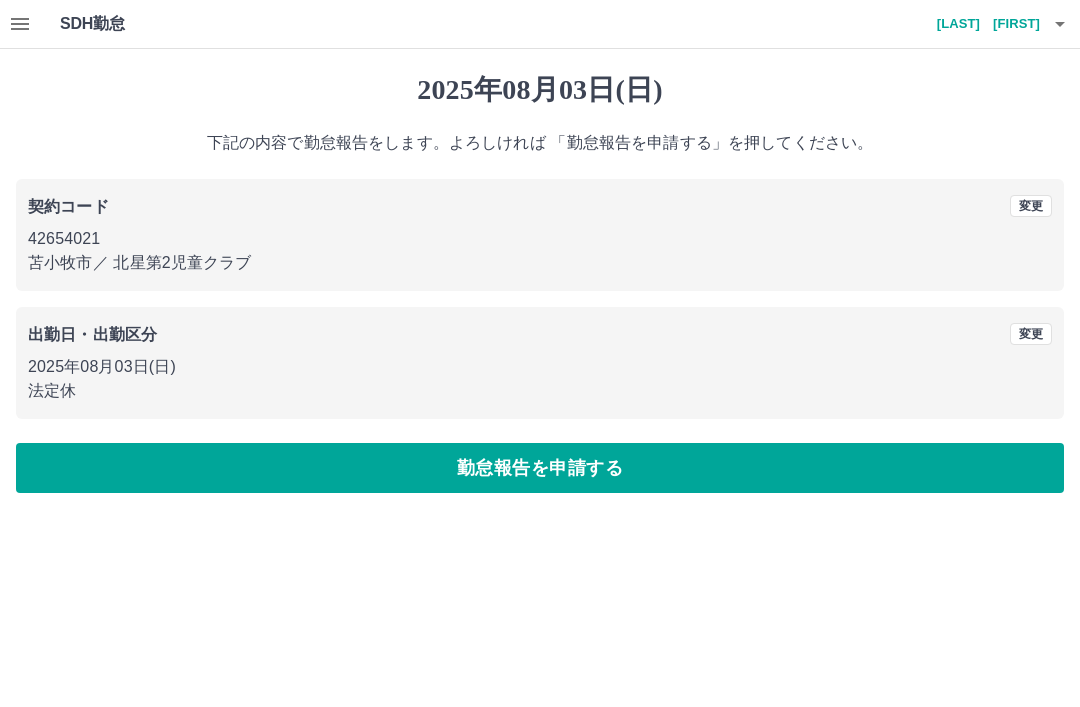 click on "勤怠報告を申請する" at bounding box center [540, 468] 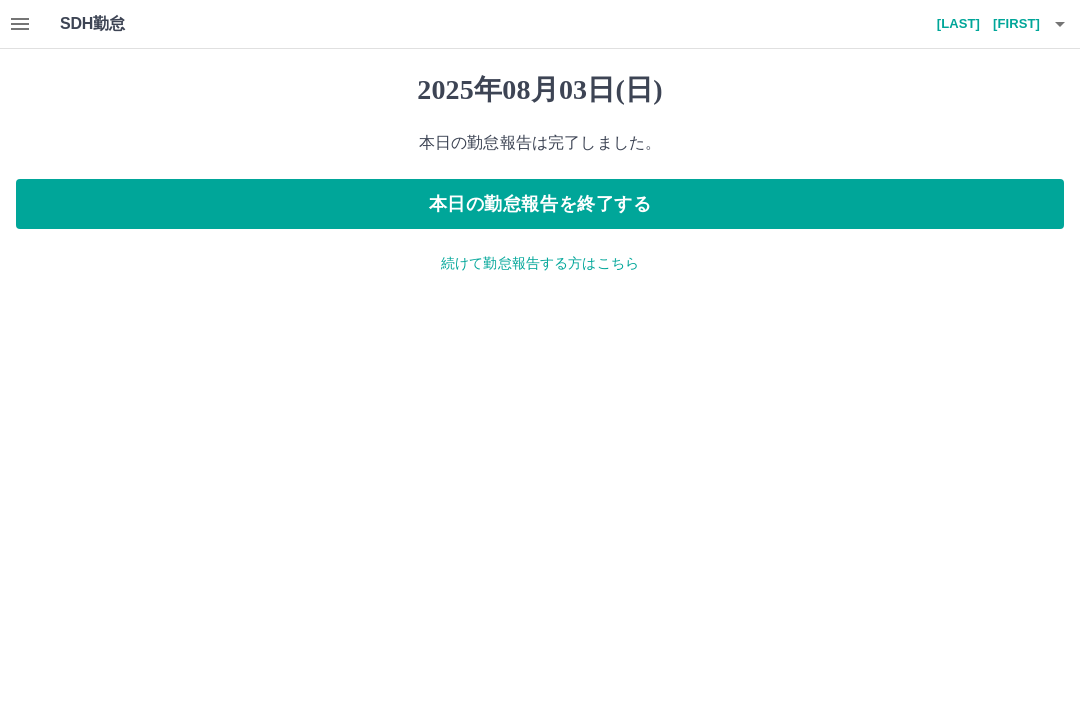click at bounding box center [20, 24] 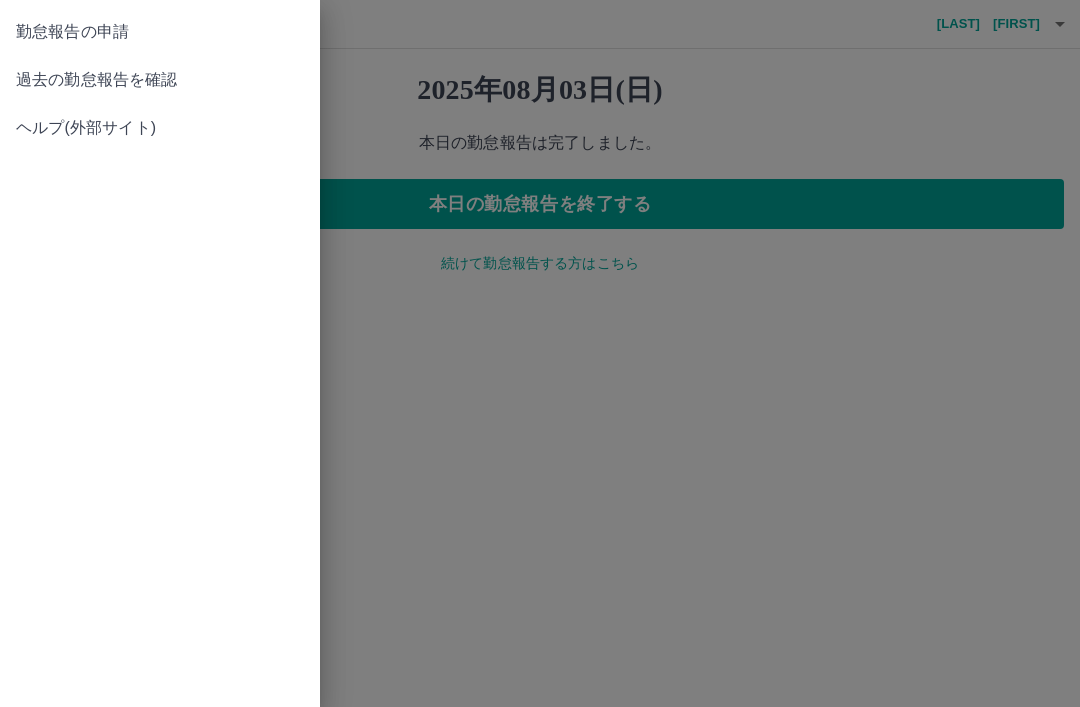 click on "過去の勤怠報告を確認" at bounding box center [160, 80] 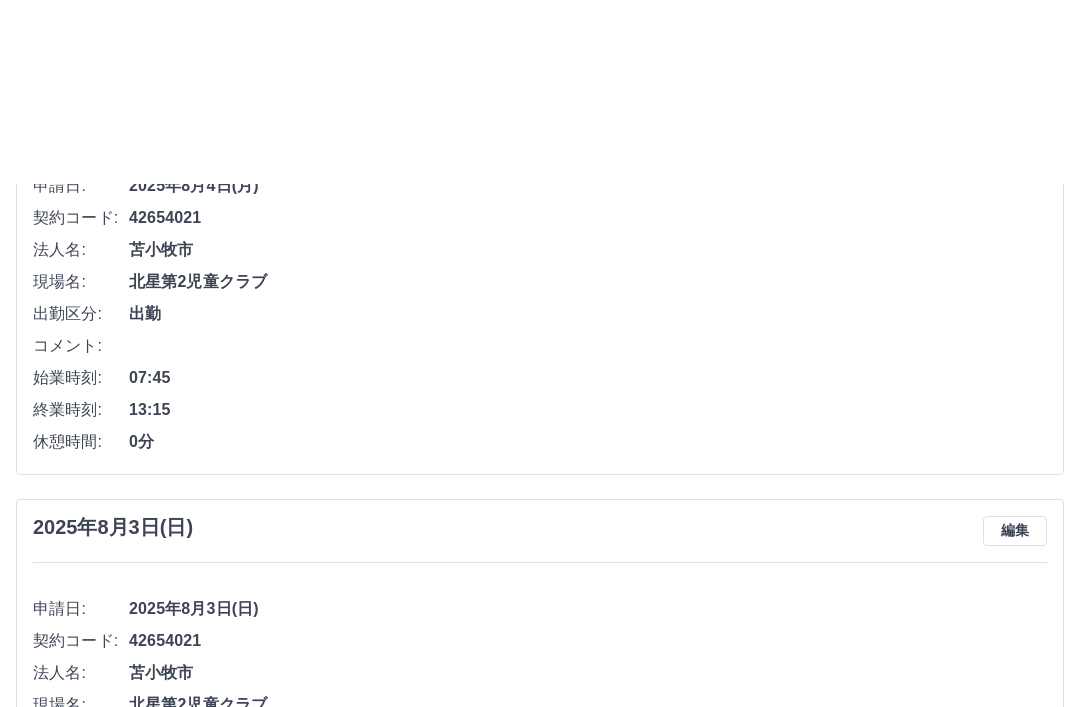 scroll, scrollTop: 0, scrollLeft: 0, axis: both 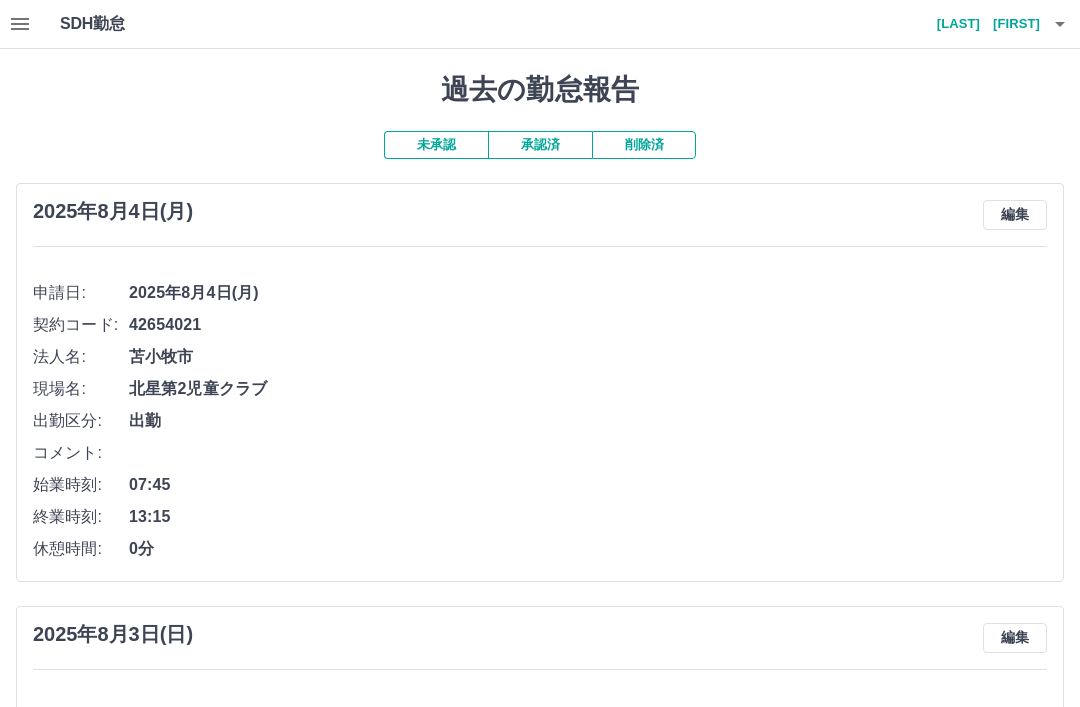 click 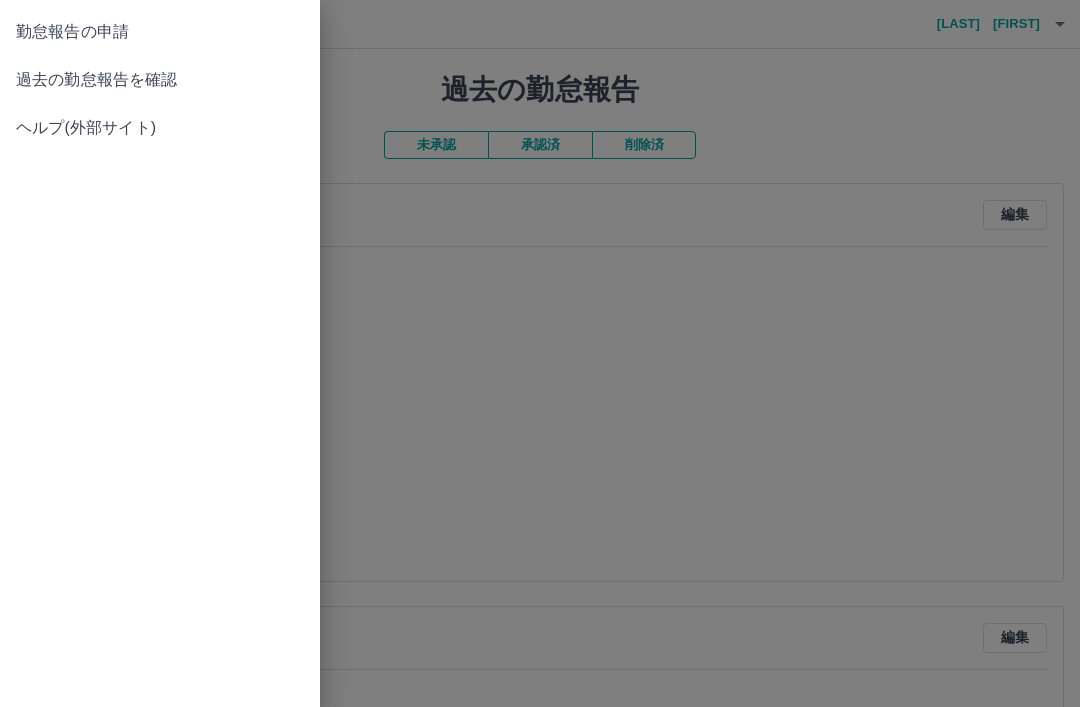 click on "勤怠報告の申請" at bounding box center (160, 32) 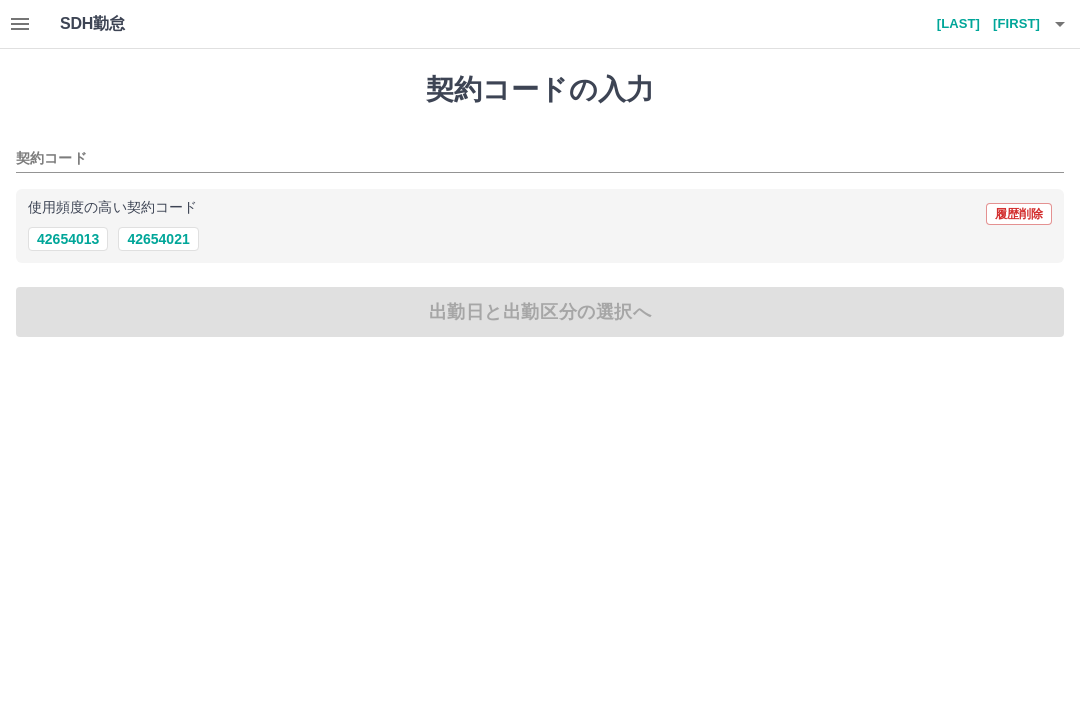 click on "契約コード" at bounding box center [525, 159] 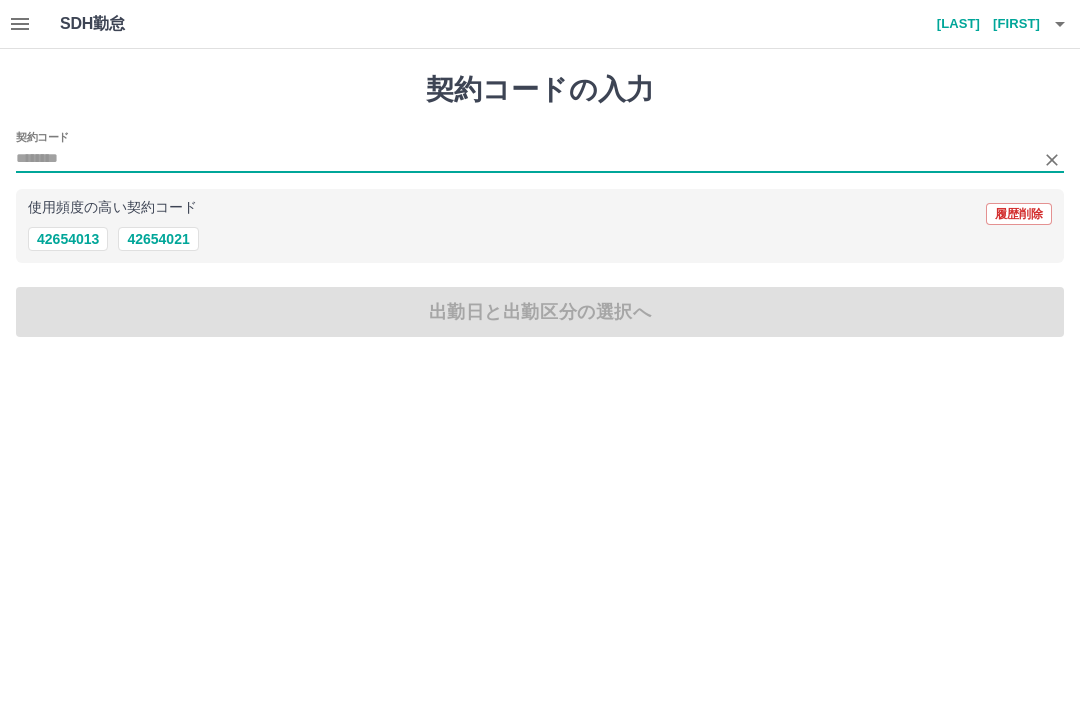 click on "42654021" at bounding box center [158, 239] 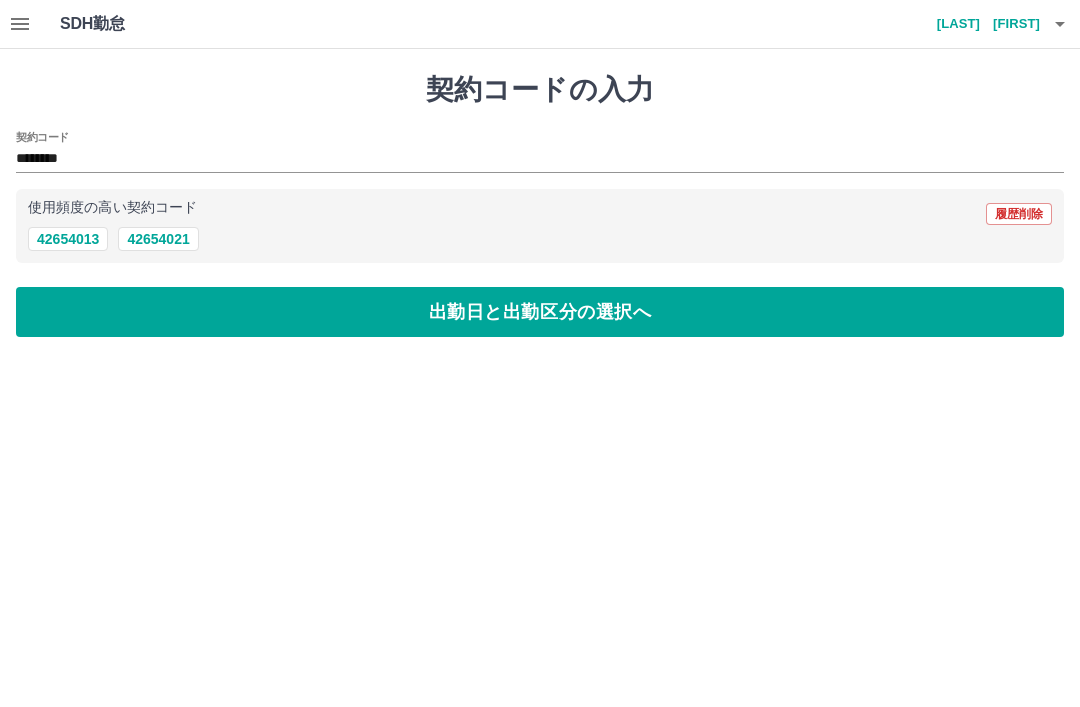 click on "出勤日と出勤区分の選択へ" at bounding box center [540, 312] 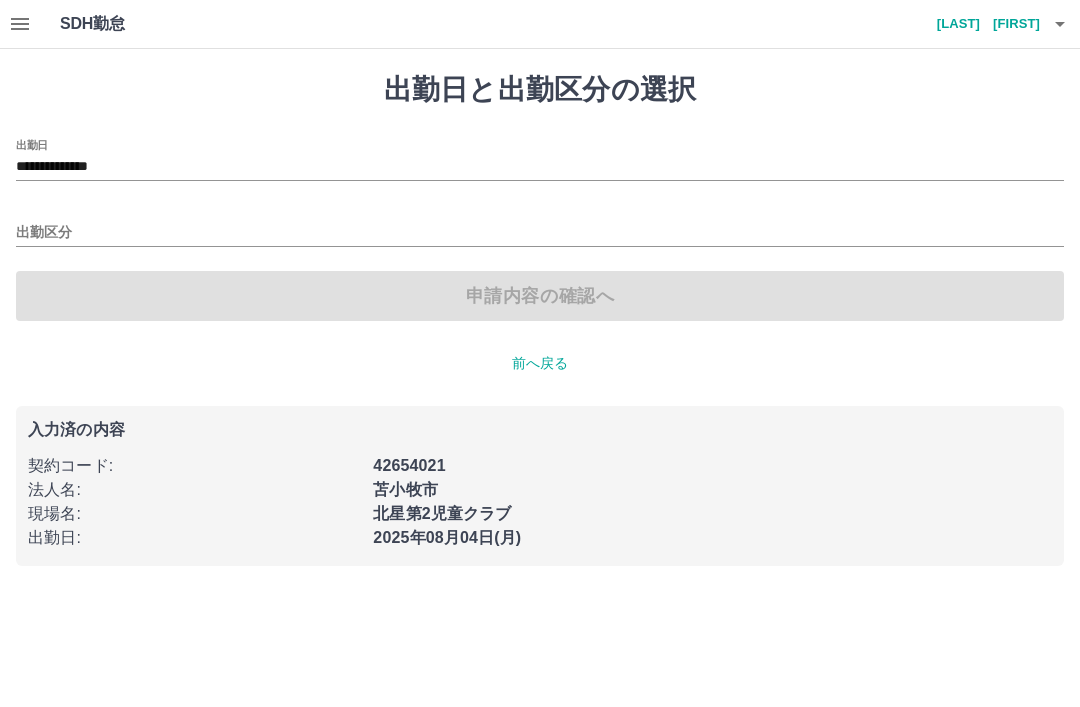 click on "**********" at bounding box center [540, 167] 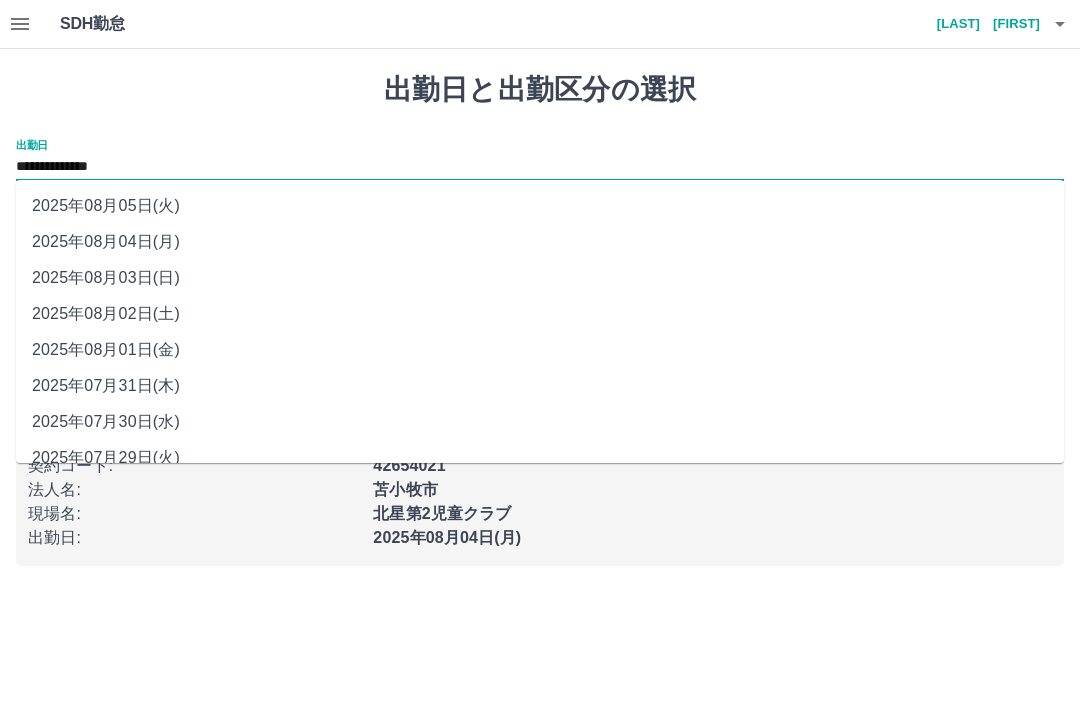 click on "2025年08月02日(土)" at bounding box center [540, 314] 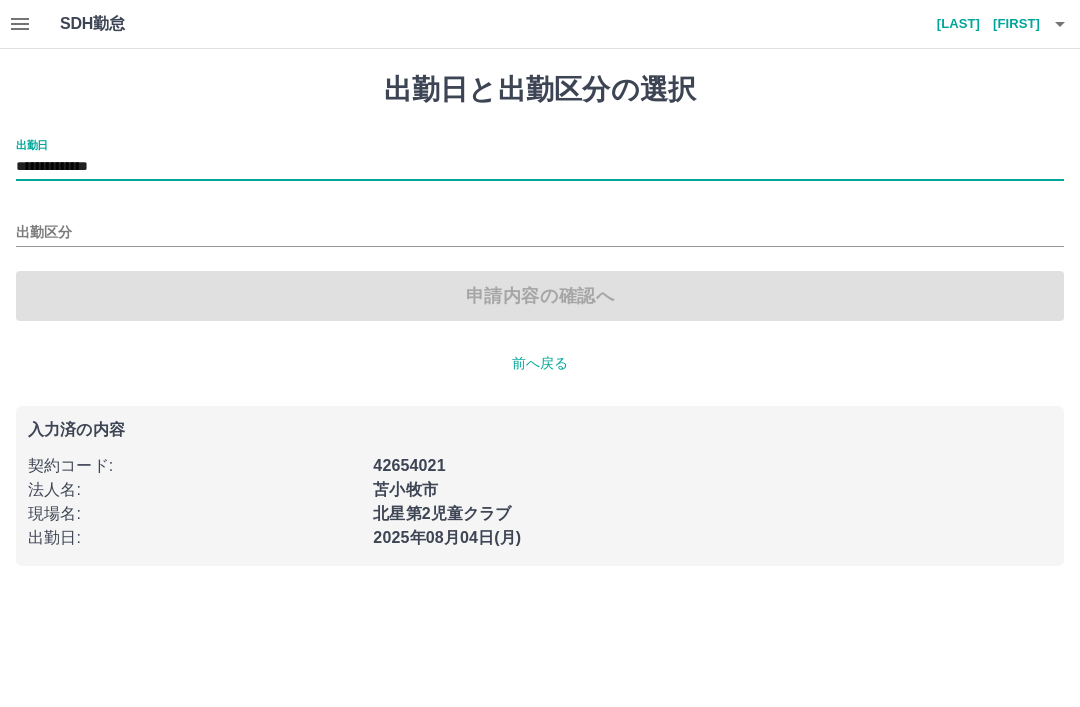 click on "出勤区分" at bounding box center [540, 233] 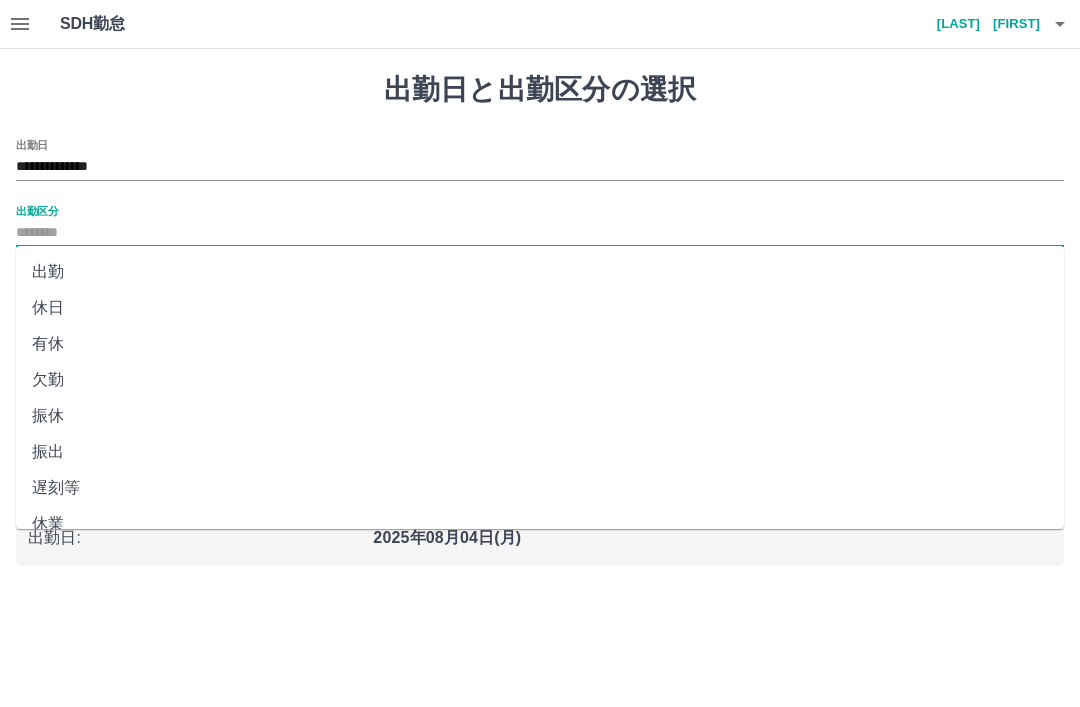 click on "出勤" at bounding box center [540, 272] 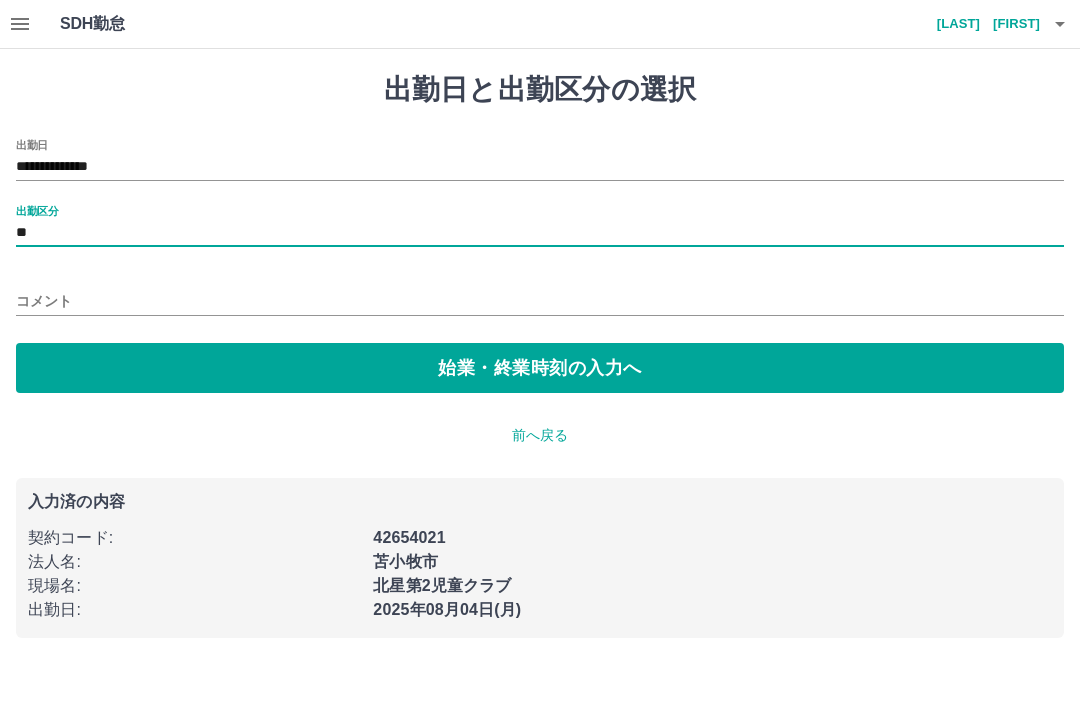 click on "始業・終業時刻の入力へ" at bounding box center [540, 368] 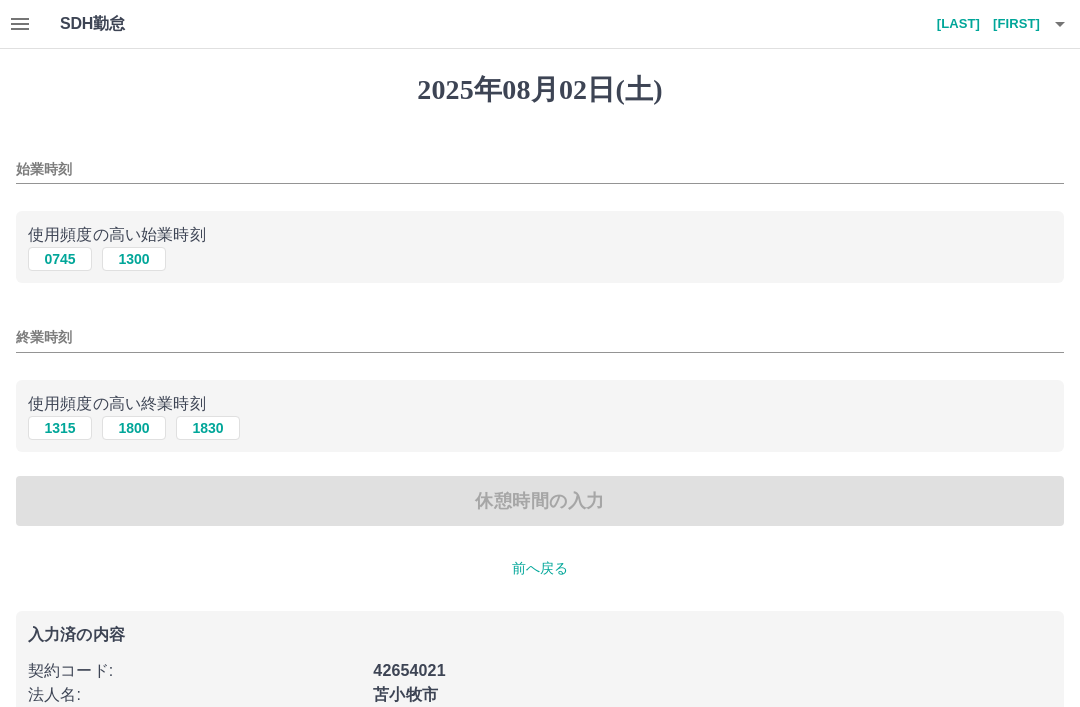 click on "前へ戻る" at bounding box center (540, 568) 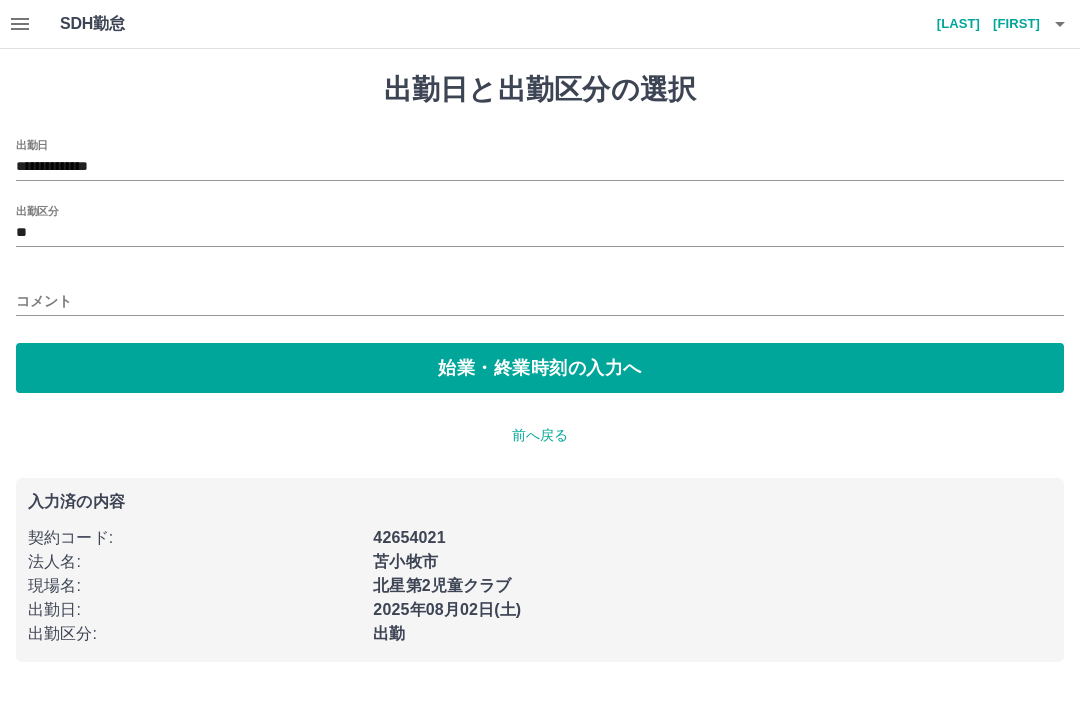 click on "**" at bounding box center (540, 233) 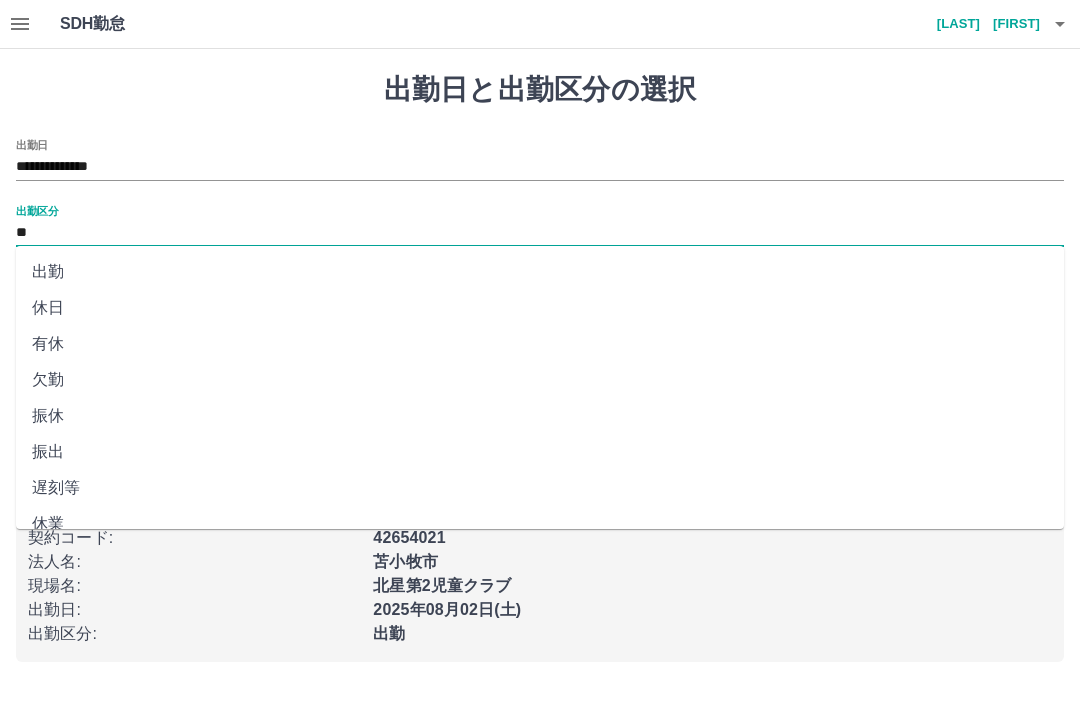 click on "休日" at bounding box center [540, 308] 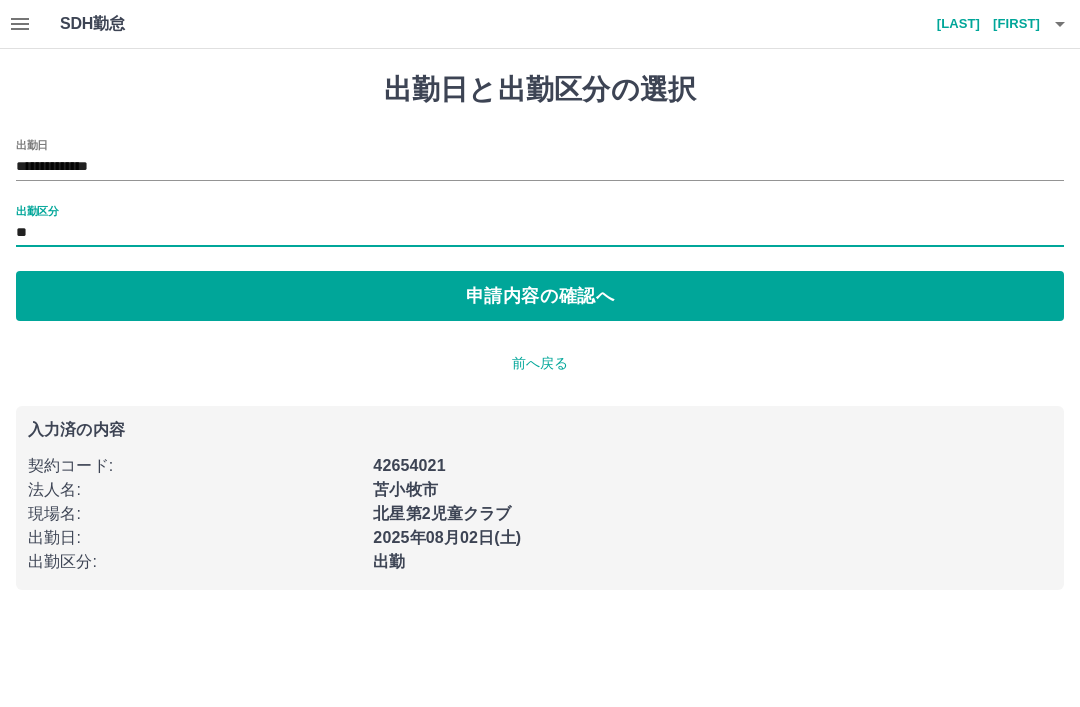 click on "申請内容の確認へ" at bounding box center (540, 296) 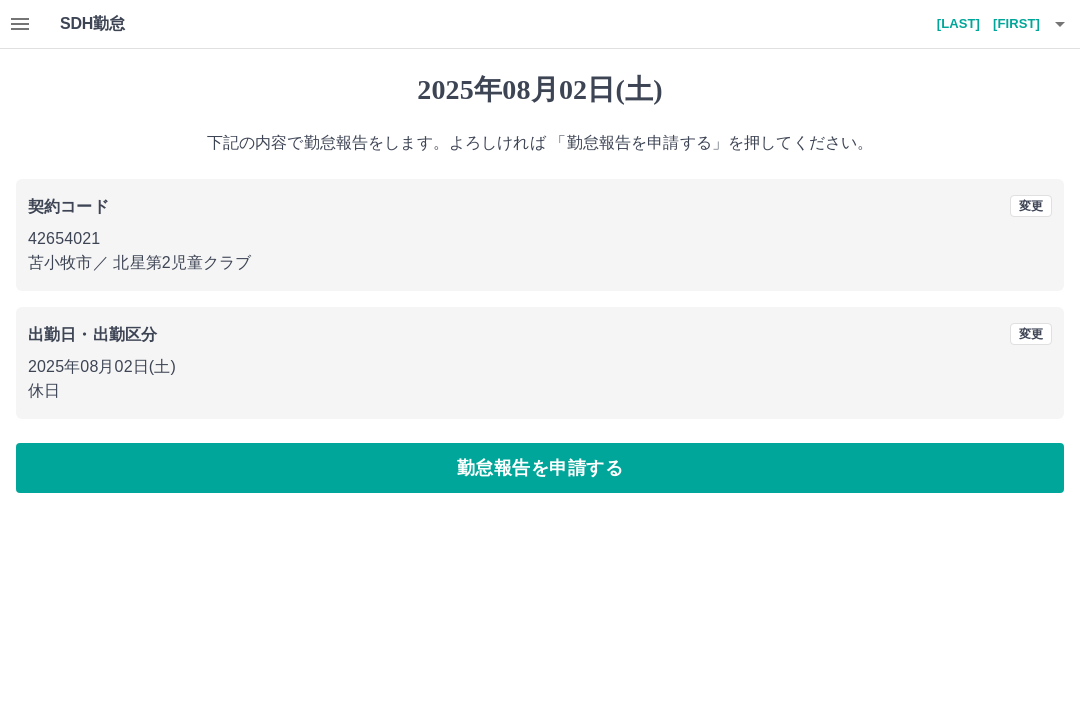 click on "勤怠報告を申請する" at bounding box center (540, 468) 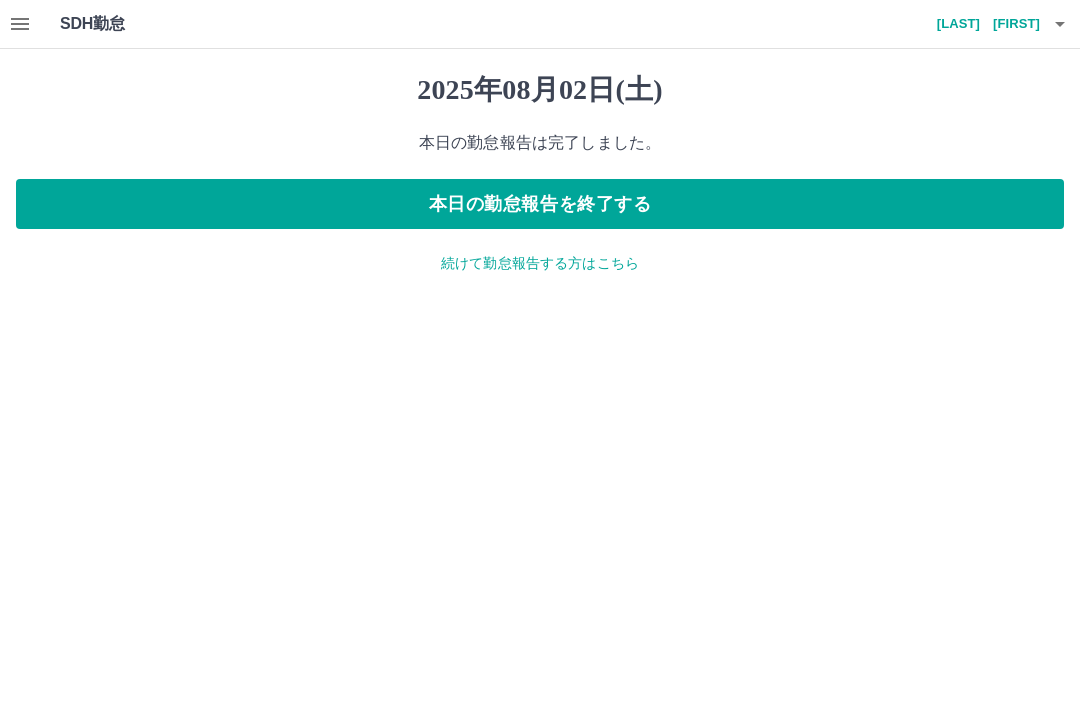 click on "[LAST]　[FIRST]" at bounding box center [980, 24] 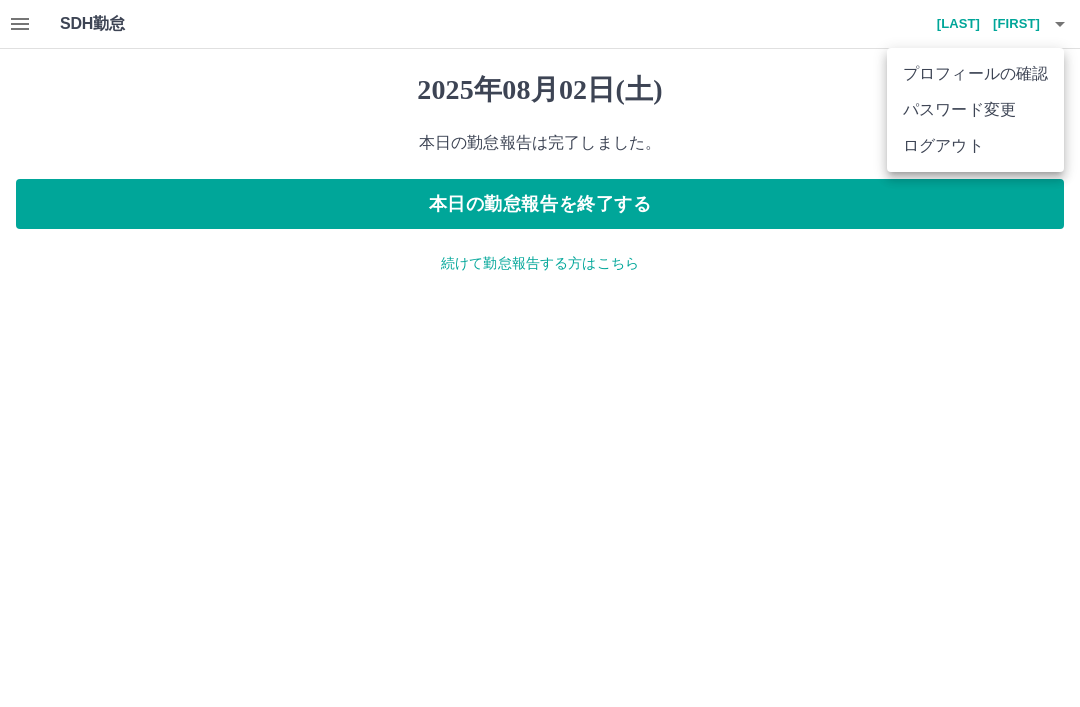 click at bounding box center [540, 353] 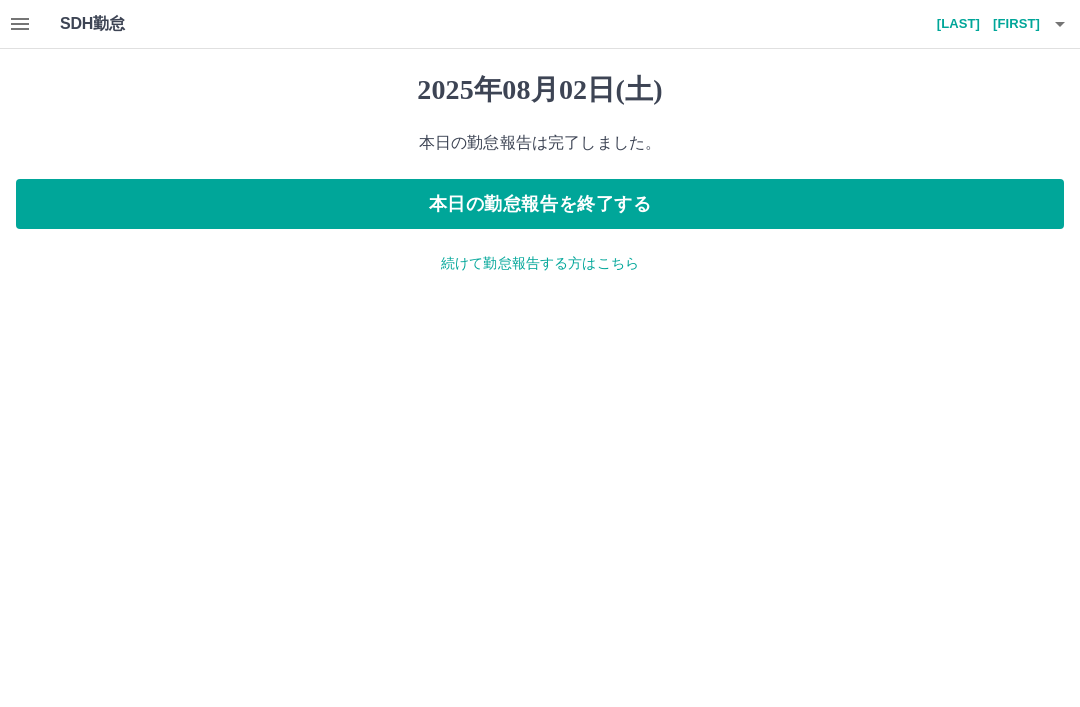 click on "本日の勤怠報告を終了する" at bounding box center (540, 204) 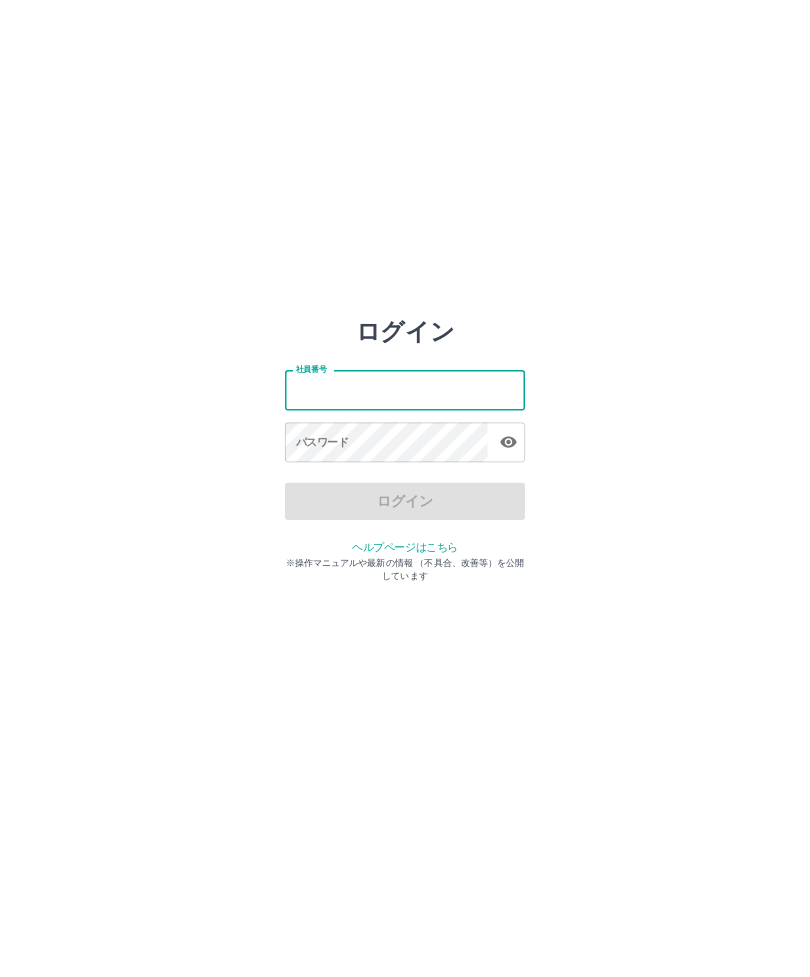scroll, scrollTop: 0, scrollLeft: 0, axis: both 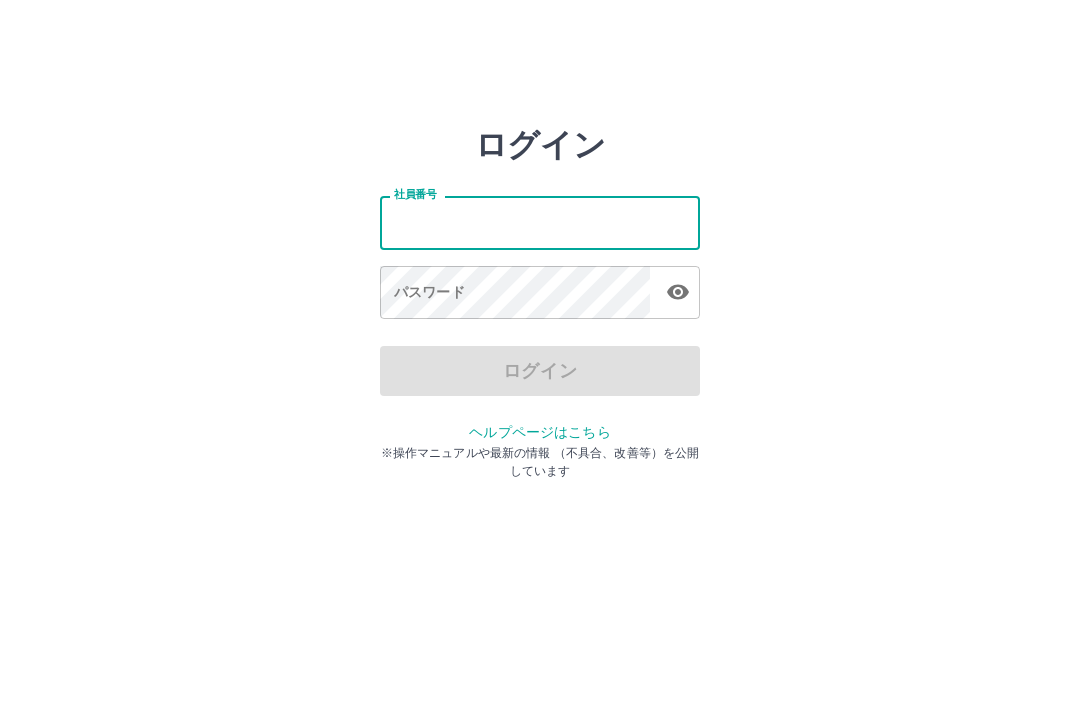 click on "ログイン 社員番号 社員番号 パスワード パスワード ログイン ヘルプページはこちら ※操作マニュアルや最新の情報 （不具合、改善等）を公開しています" at bounding box center [540, 286] 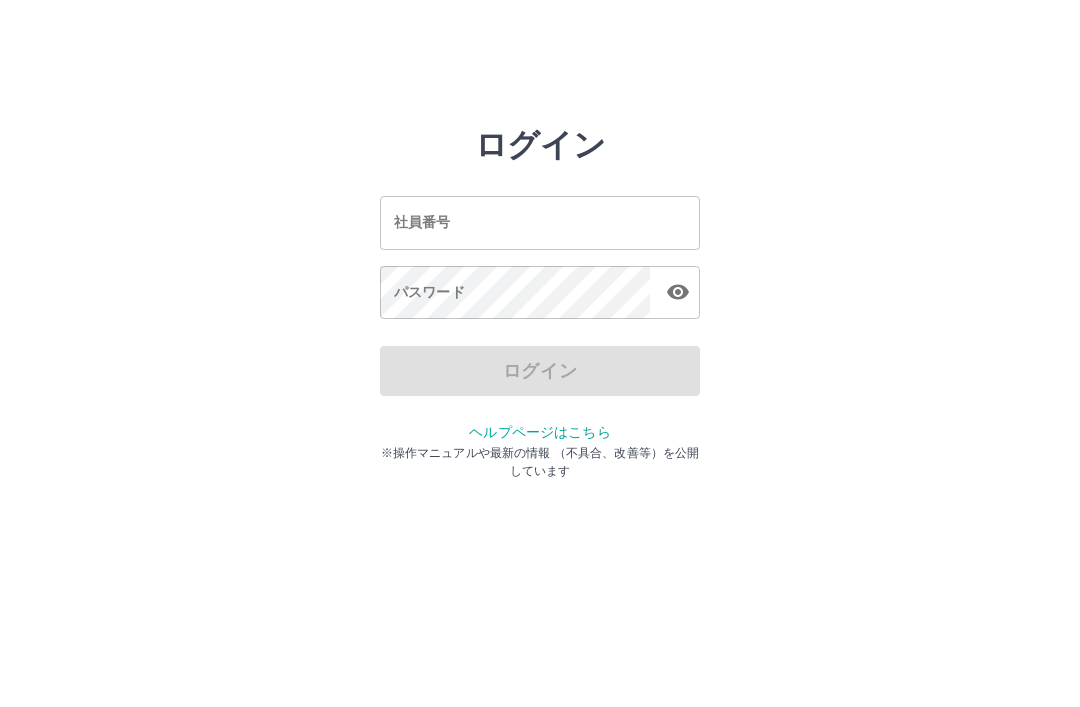 click on "社員番号" at bounding box center [540, 222] 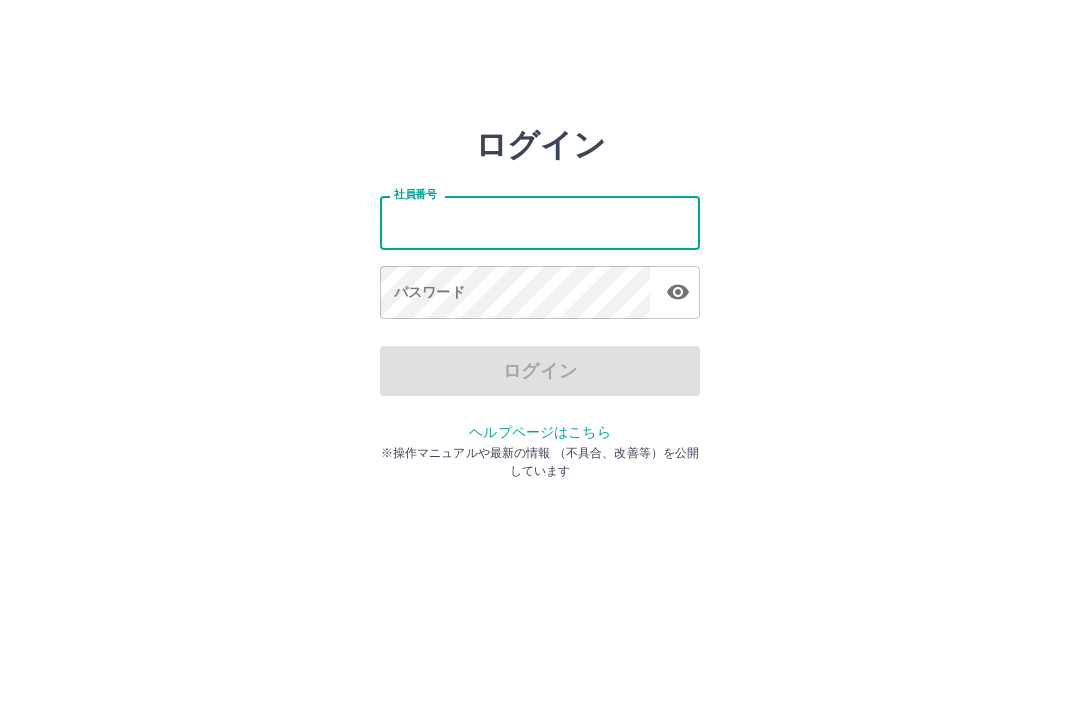 click on "ログイン 社員番号 社員番号 パスワード パスワード ログイン ヘルプページはこちら ※操作マニュアルや最新の情報 （不具合、改善等）を公開しています" at bounding box center (540, 286) 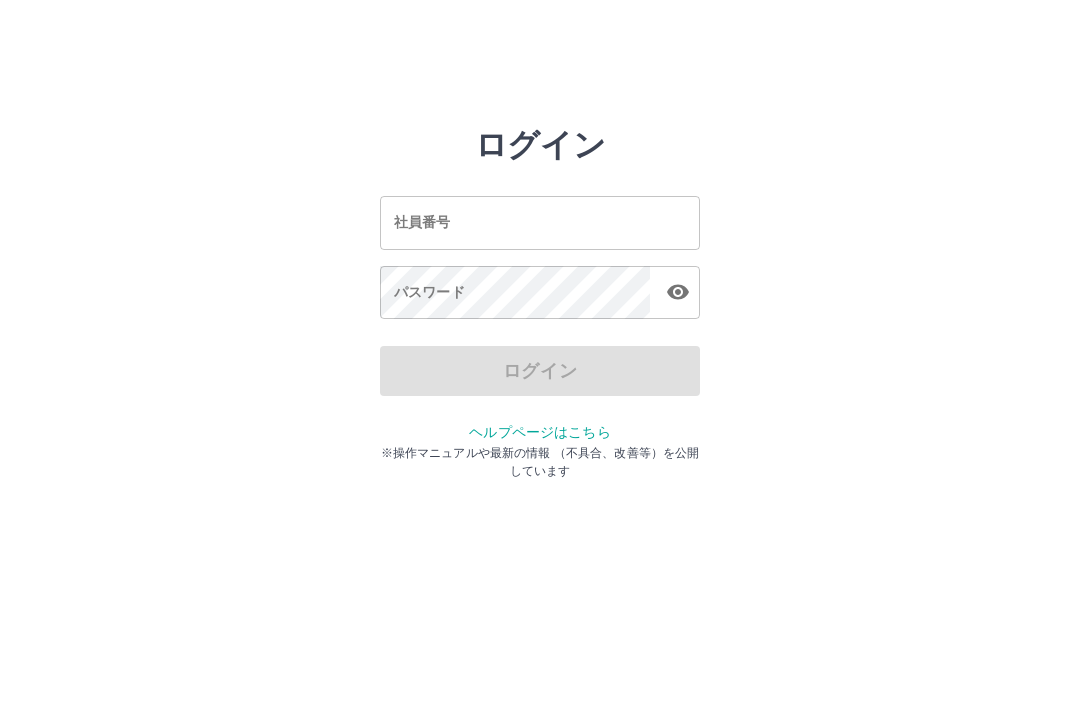 click on "ログイン 社員番号 社員番号 パスワード パスワード ログイン ヘルプページはこちら ※操作マニュアルや最新の情報 （不具合、改善等）を公開しています" at bounding box center [540, 286] 